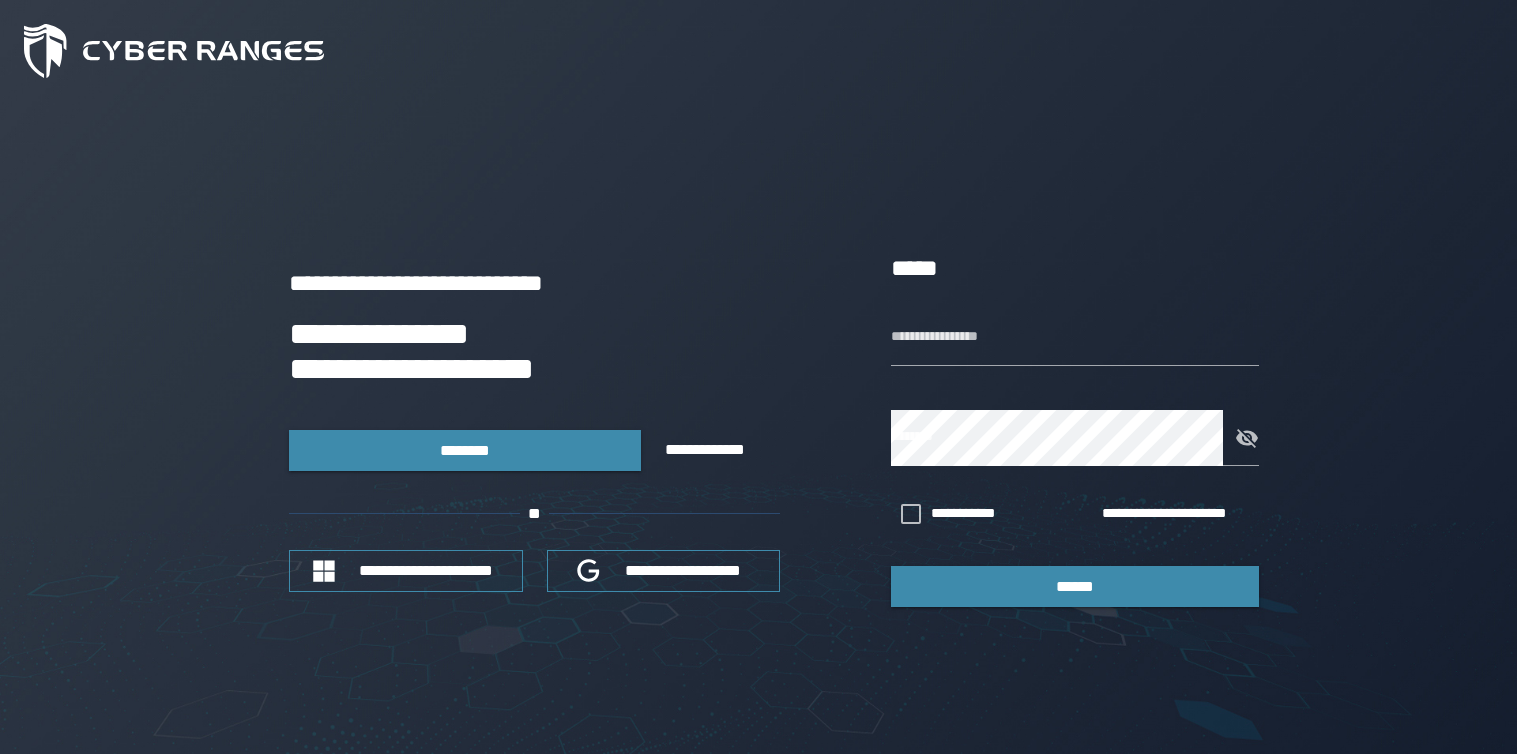 scroll, scrollTop: 0, scrollLeft: 0, axis: both 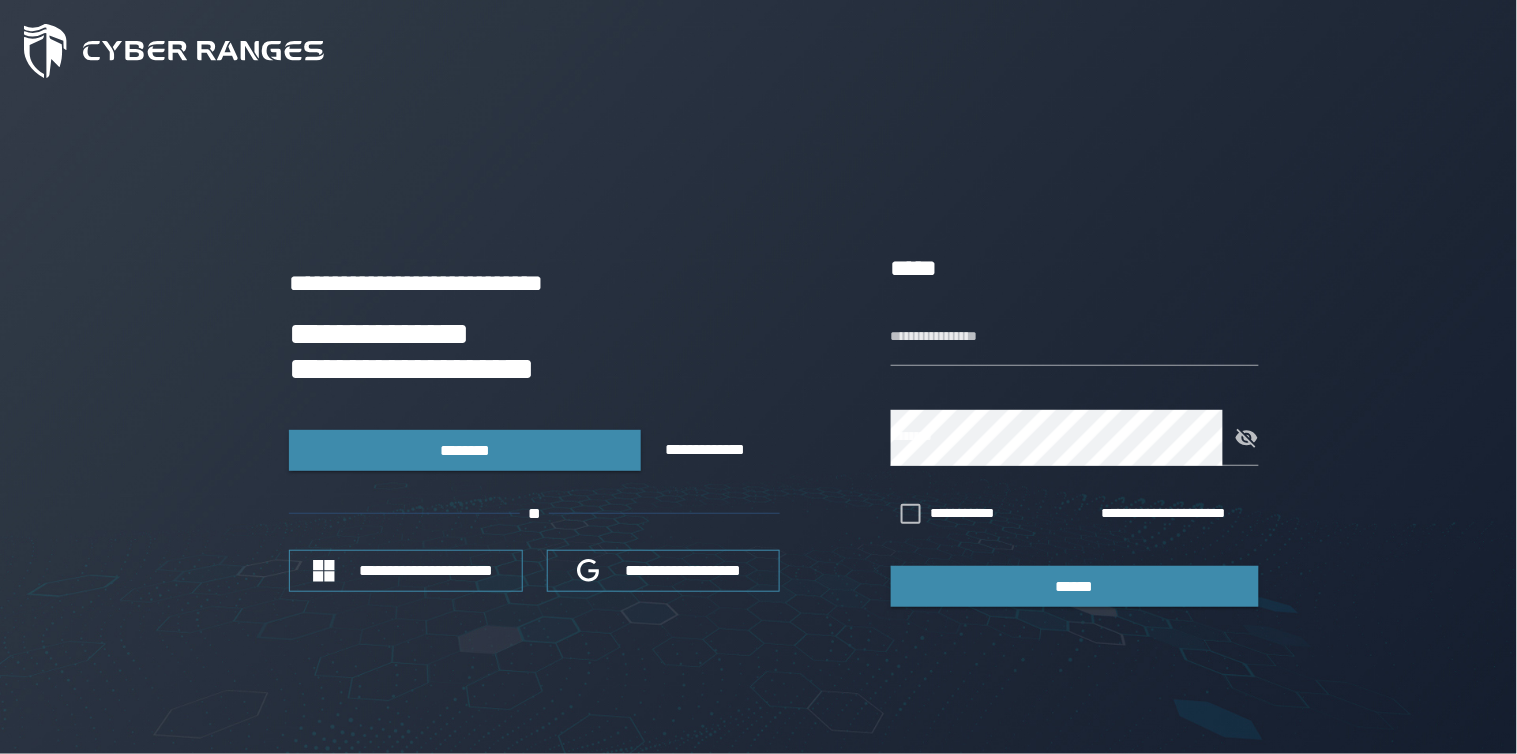 type on "**********" 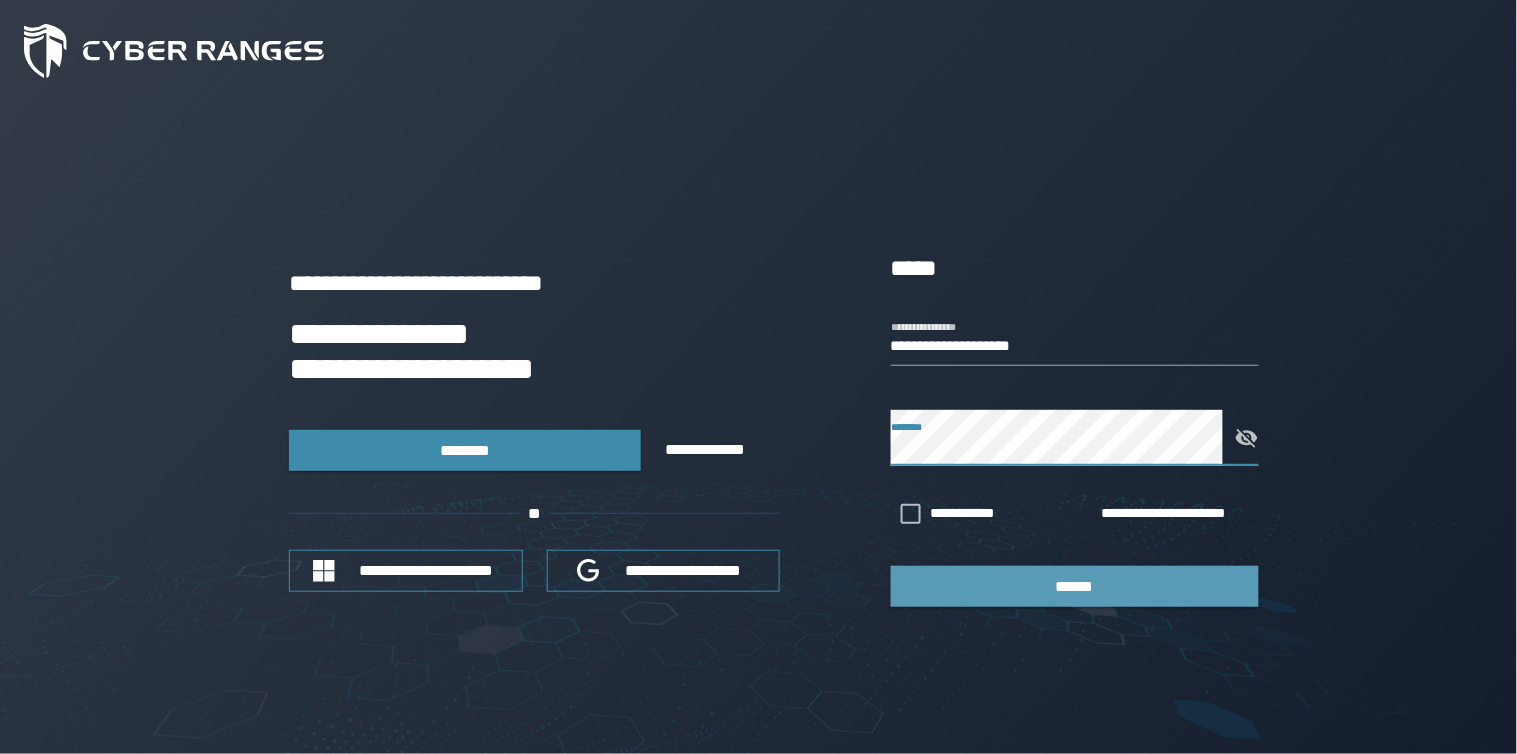 click on "******" at bounding box center [1075, 586] 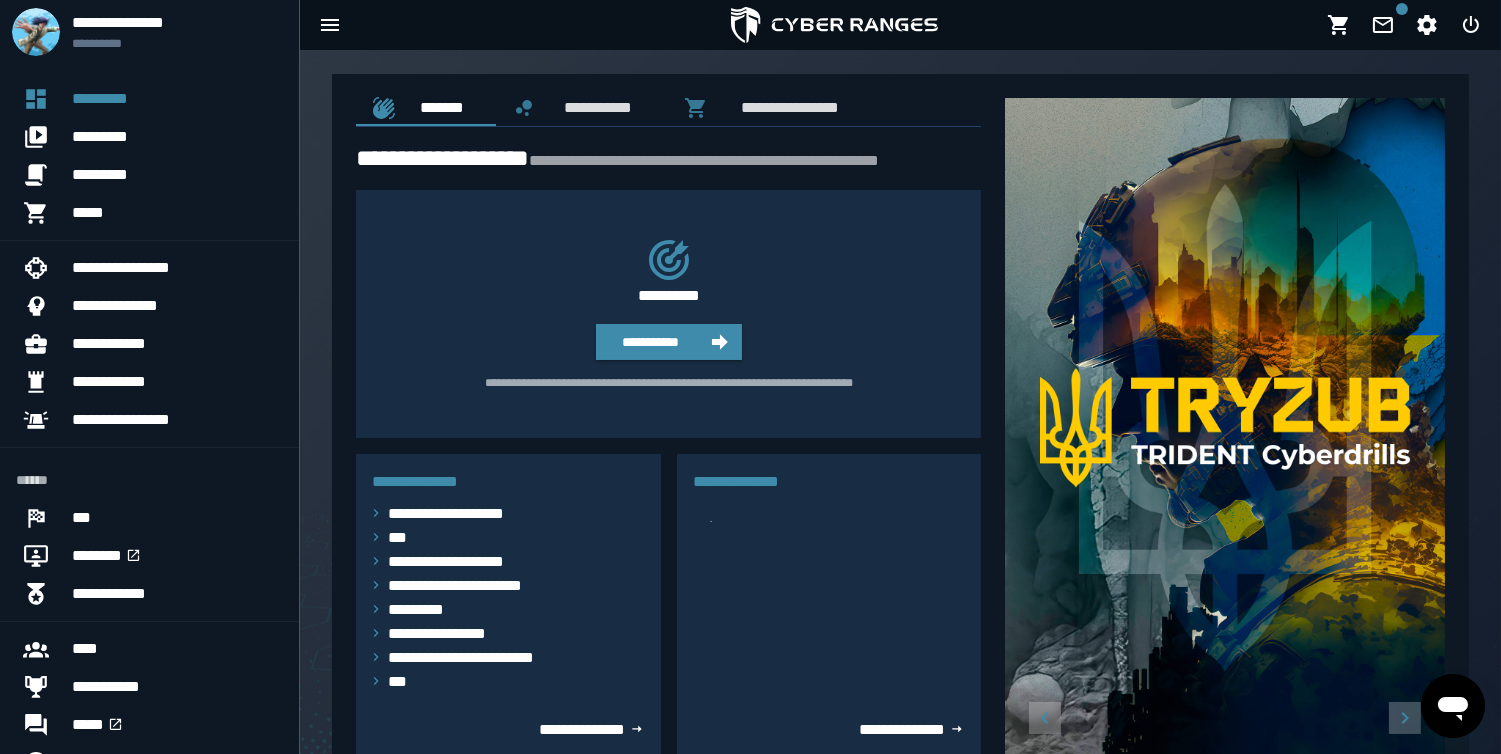 scroll, scrollTop: 0, scrollLeft: 0, axis: both 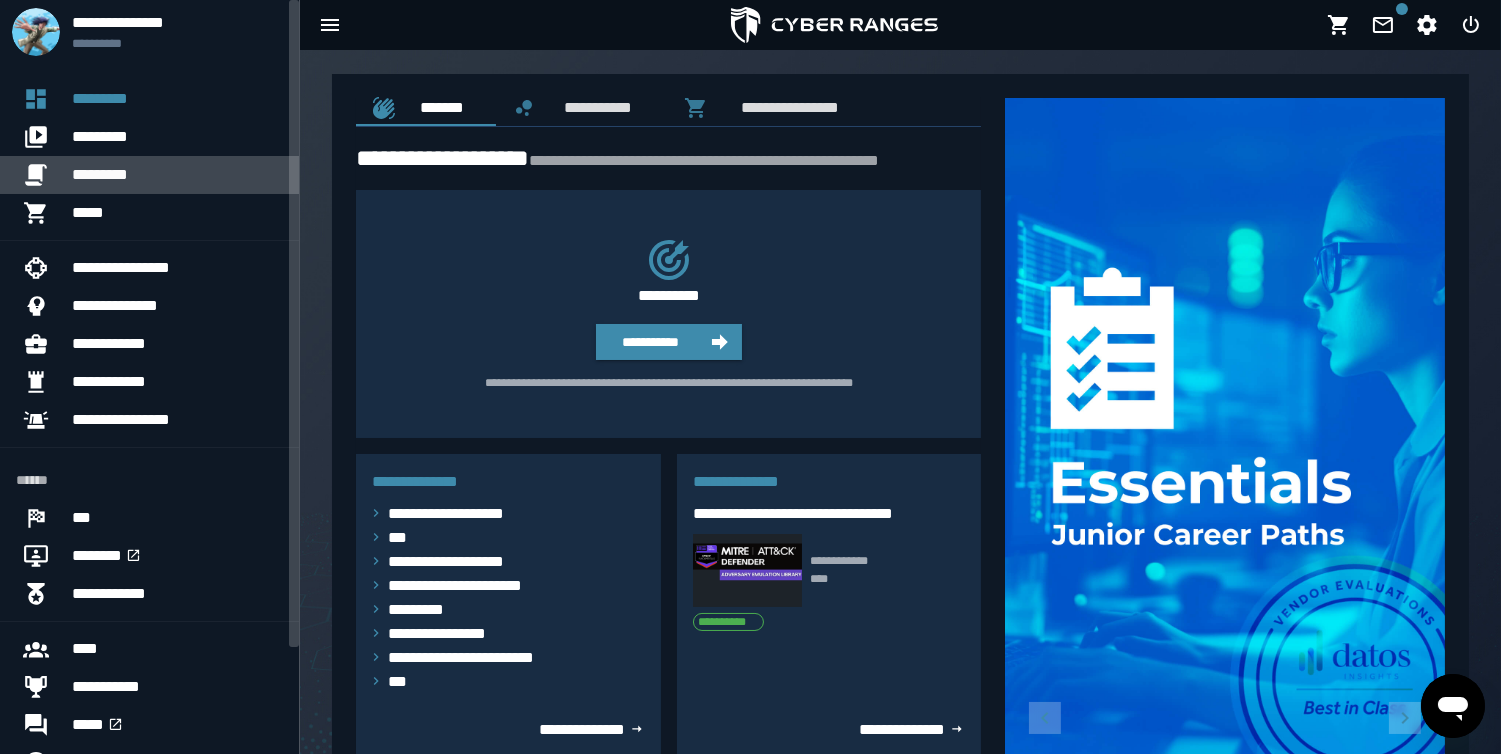 click on "*********" at bounding box center [177, 175] 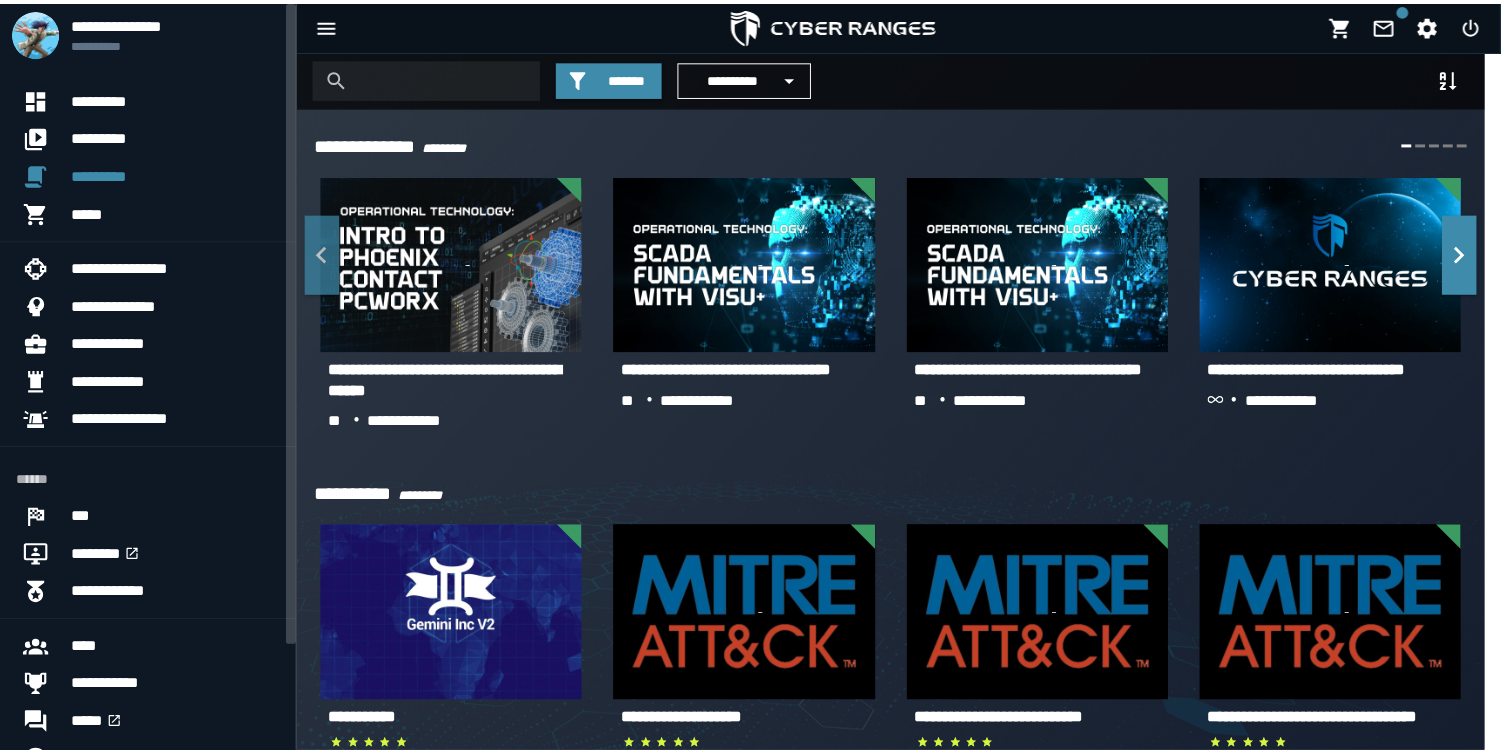 scroll, scrollTop: 0, scrollLeft: 0, axis: both 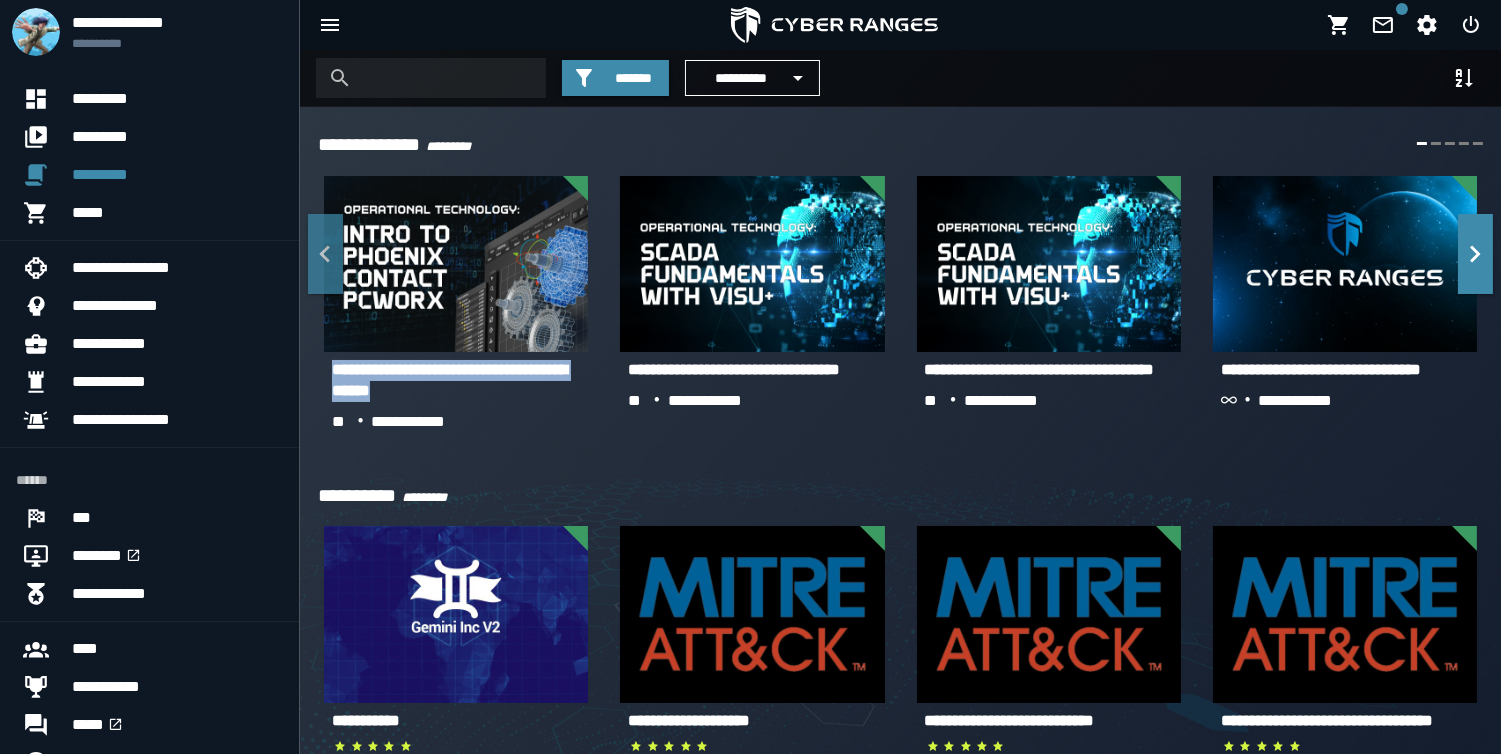 drag, startPoint x: 313, startPoint y: 372, endPoint x: 470, endPoint y: 395, distance: 158.67577 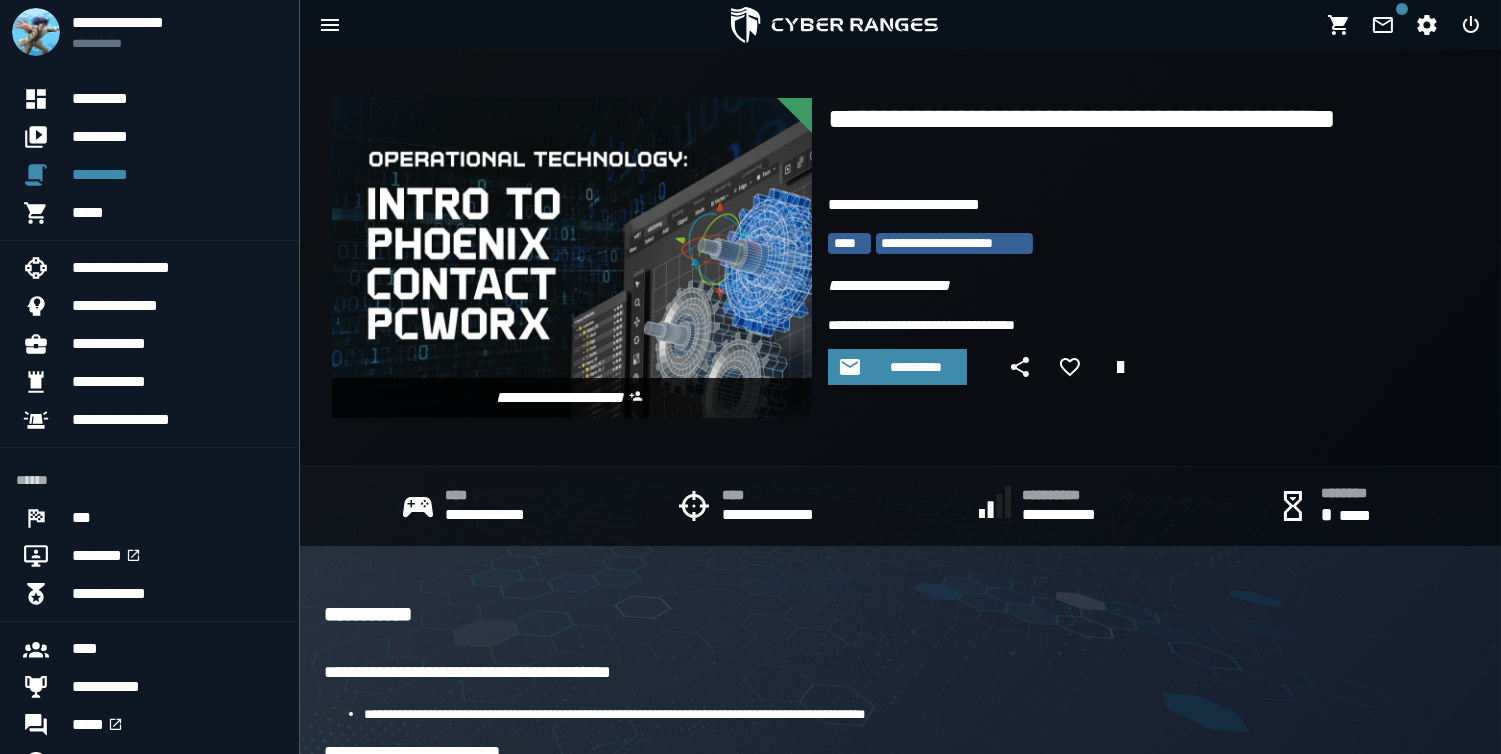 drag, startPoint x: 528, startPoint y: 255, endPoint x: 642, endPoint y: 214, distance: 121.14867 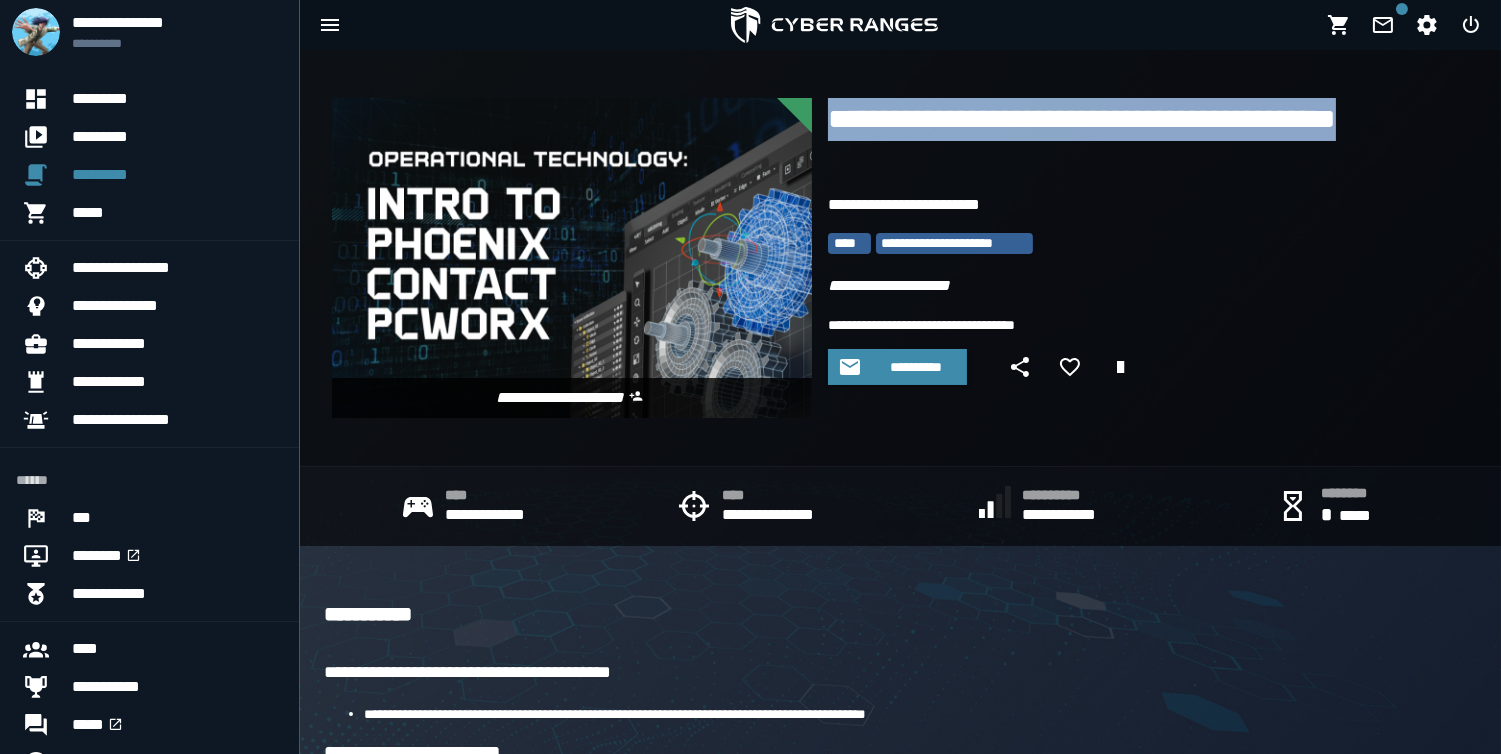 drag, startPoint x: 828, startPoint y: 117, endPoint x: 936, endPoint y: 172, distance: 121.19818 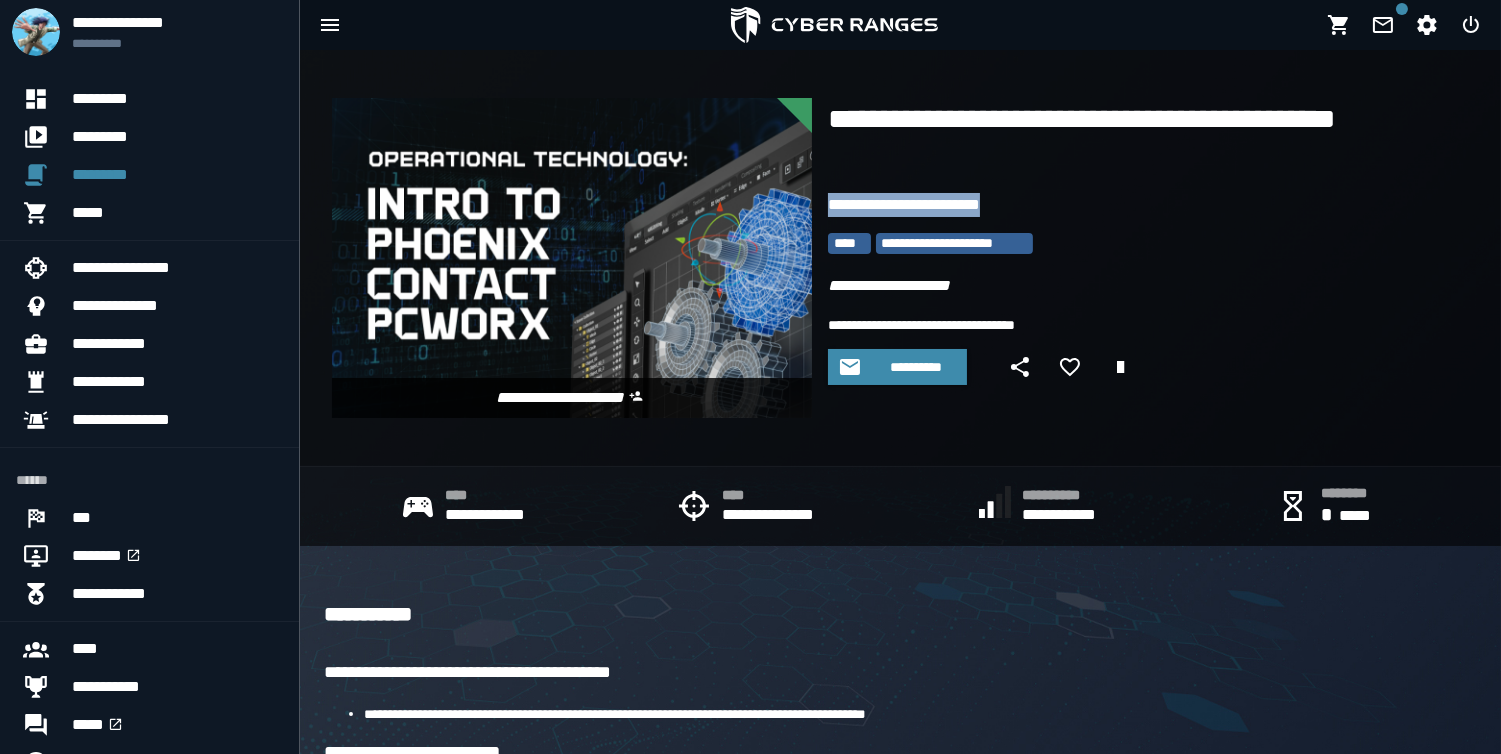 drag, startPoint x: 827, startPoint y: 204, endPoint x: 1027, endPoint y: 205, distance: 200.0025 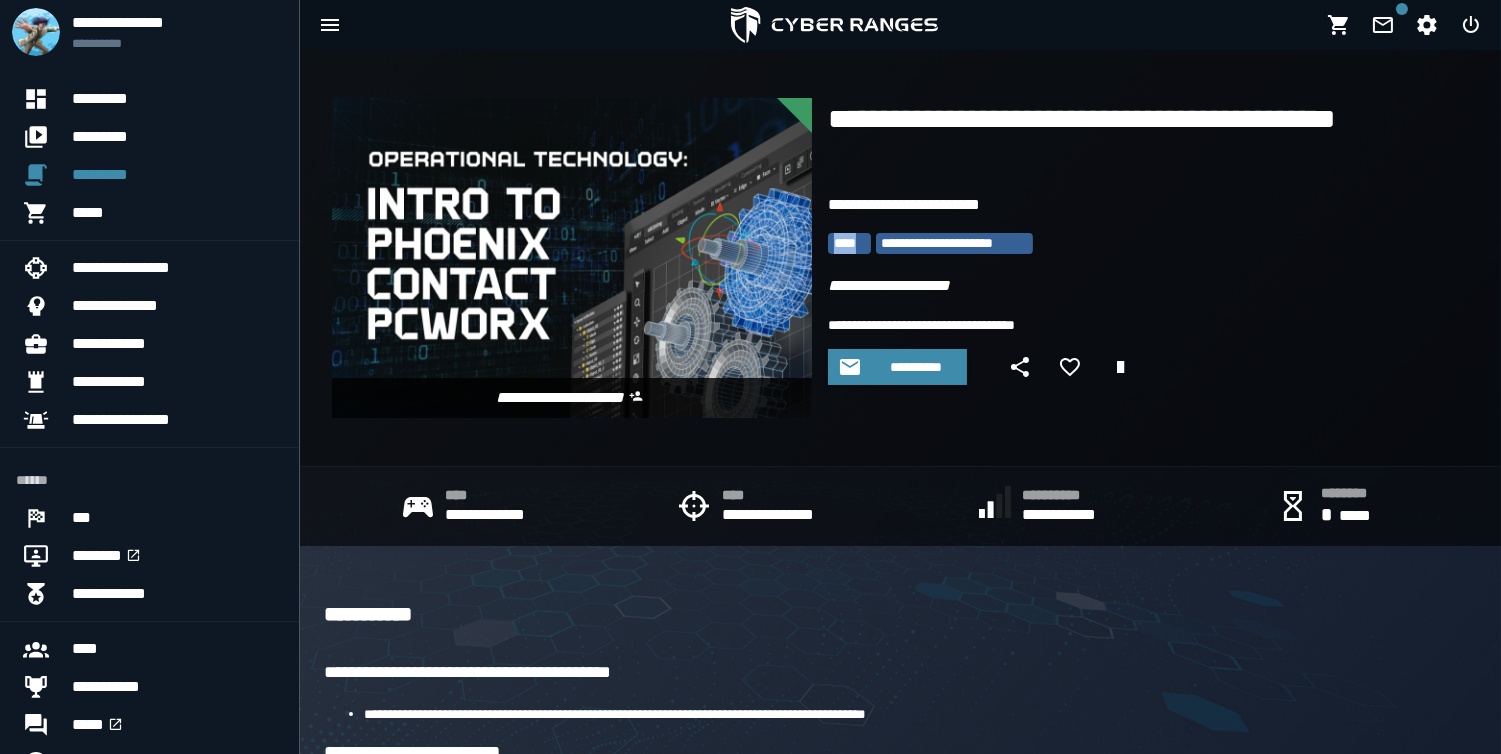 drag, startPoint x: 820, startPoint y: 238, endPoint x: 862, endPoint y: 247, distance: 42.953465 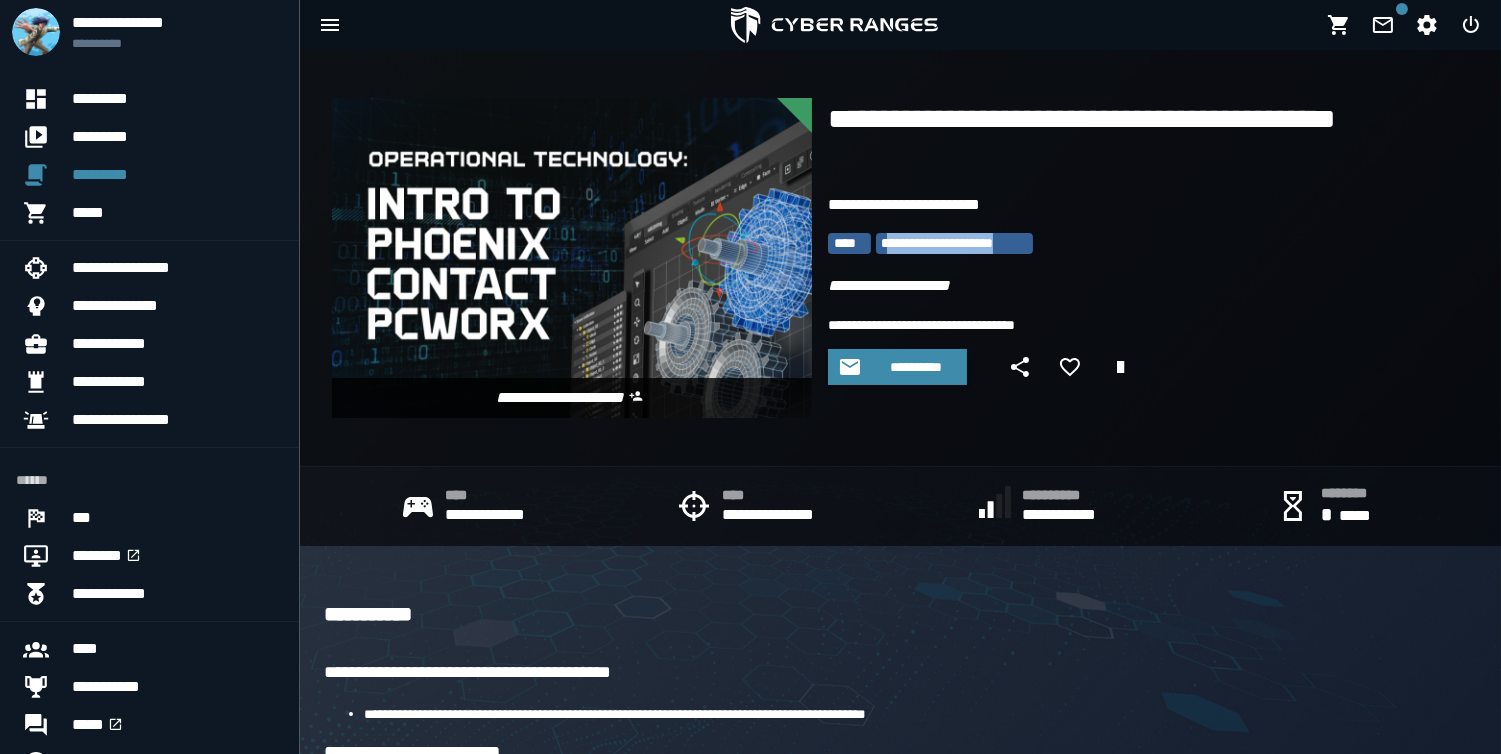 drag, startPoint x: 886, startPoint y: 246, endPoint x: 1031, endPoint y: 254, distance: 145.22052 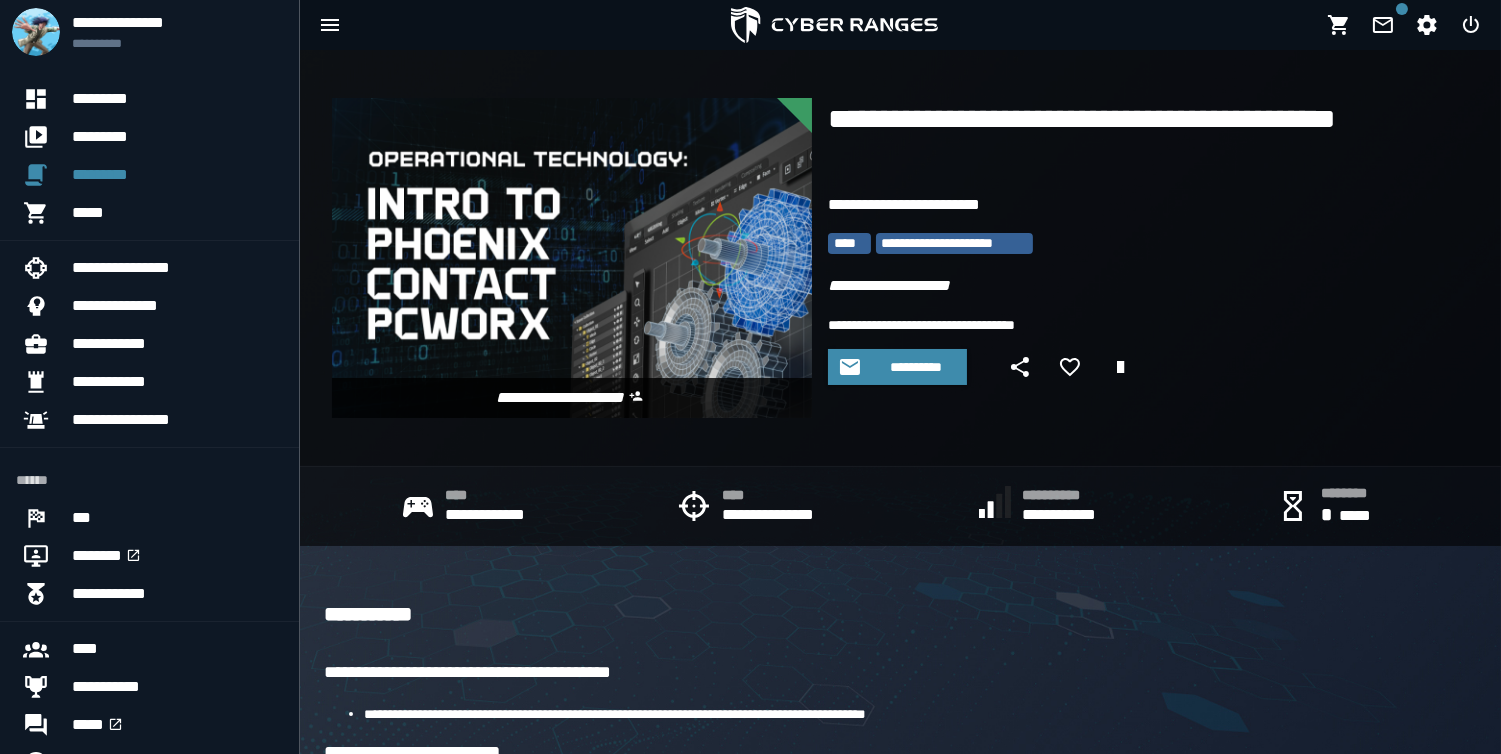 click on "**********" at bounding box center [1140, 250] 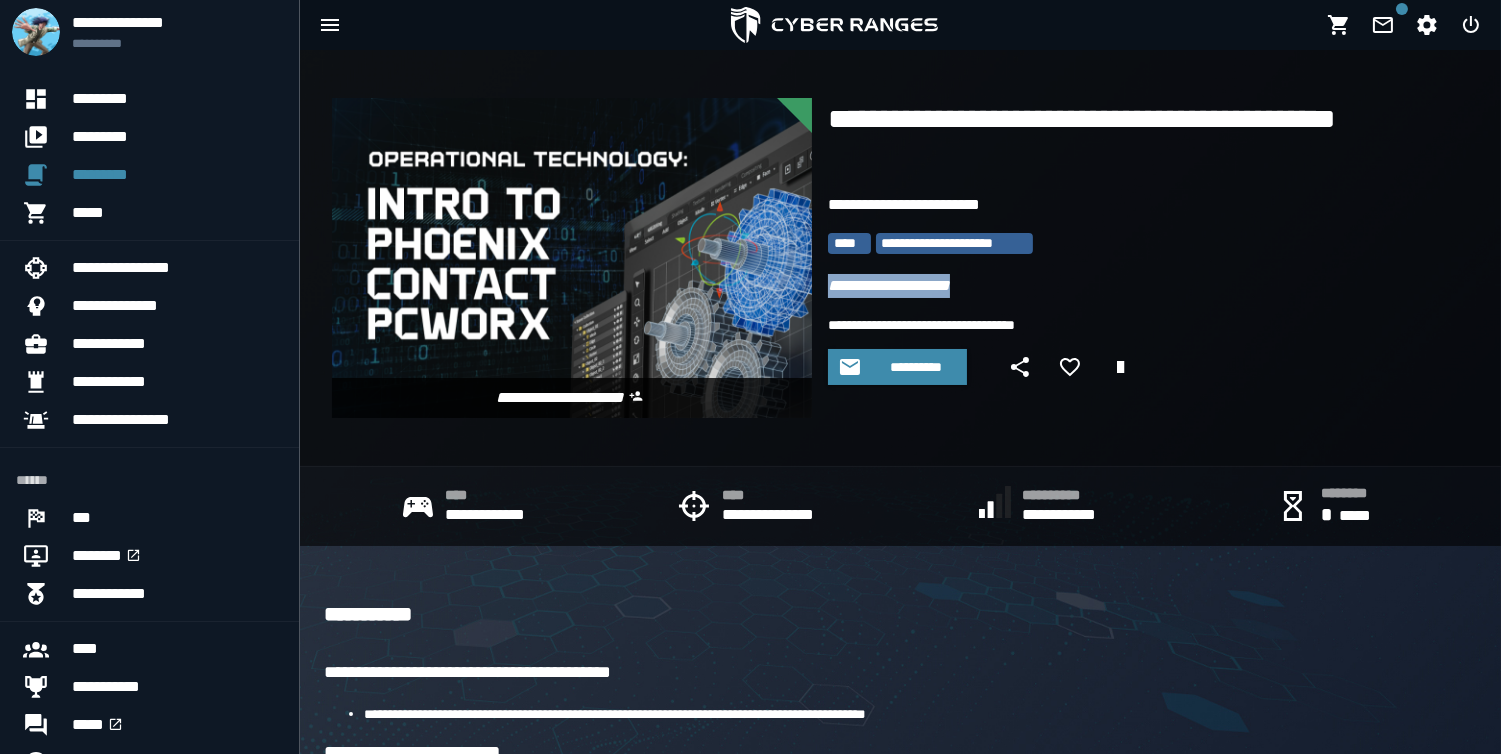 drag, startPoint x: 1004, startPoint y: 281, endPoint x: 821, endPoint y: 292, distance: 183.3303 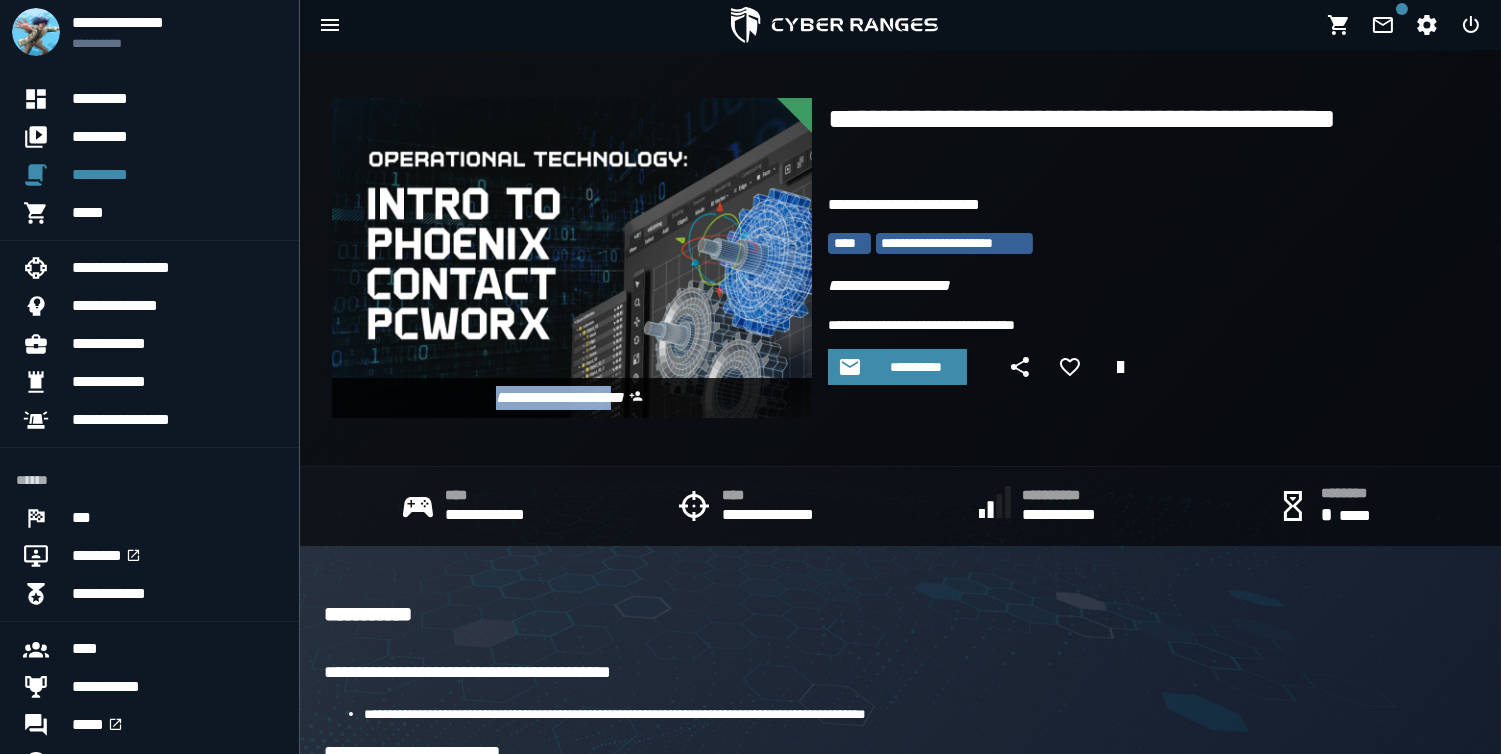 drag, startPoint x: 632, startPoint y: 392, endPoint x: 405, endPoint y: 387, distance: 227.05505 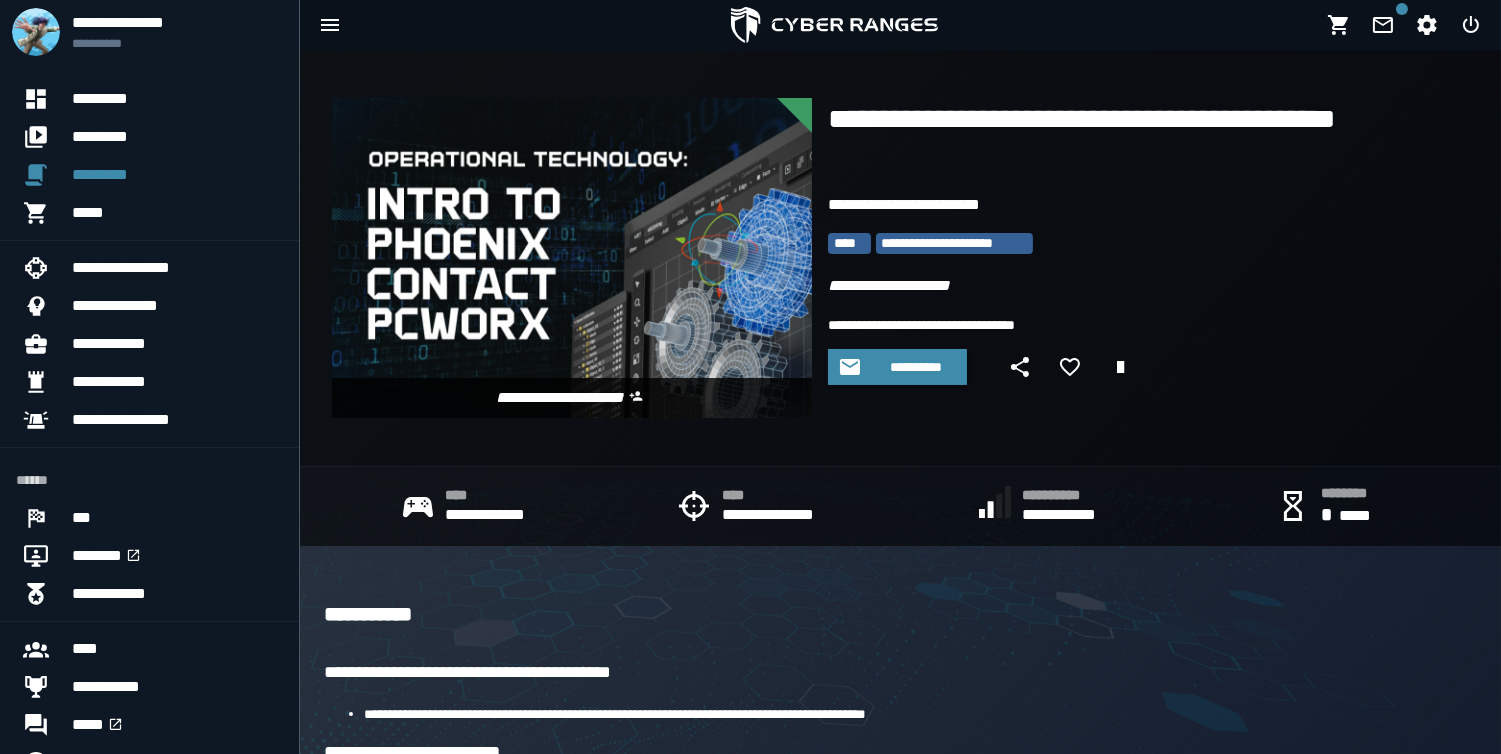 click on "**********" at bounding box center [900, 987] 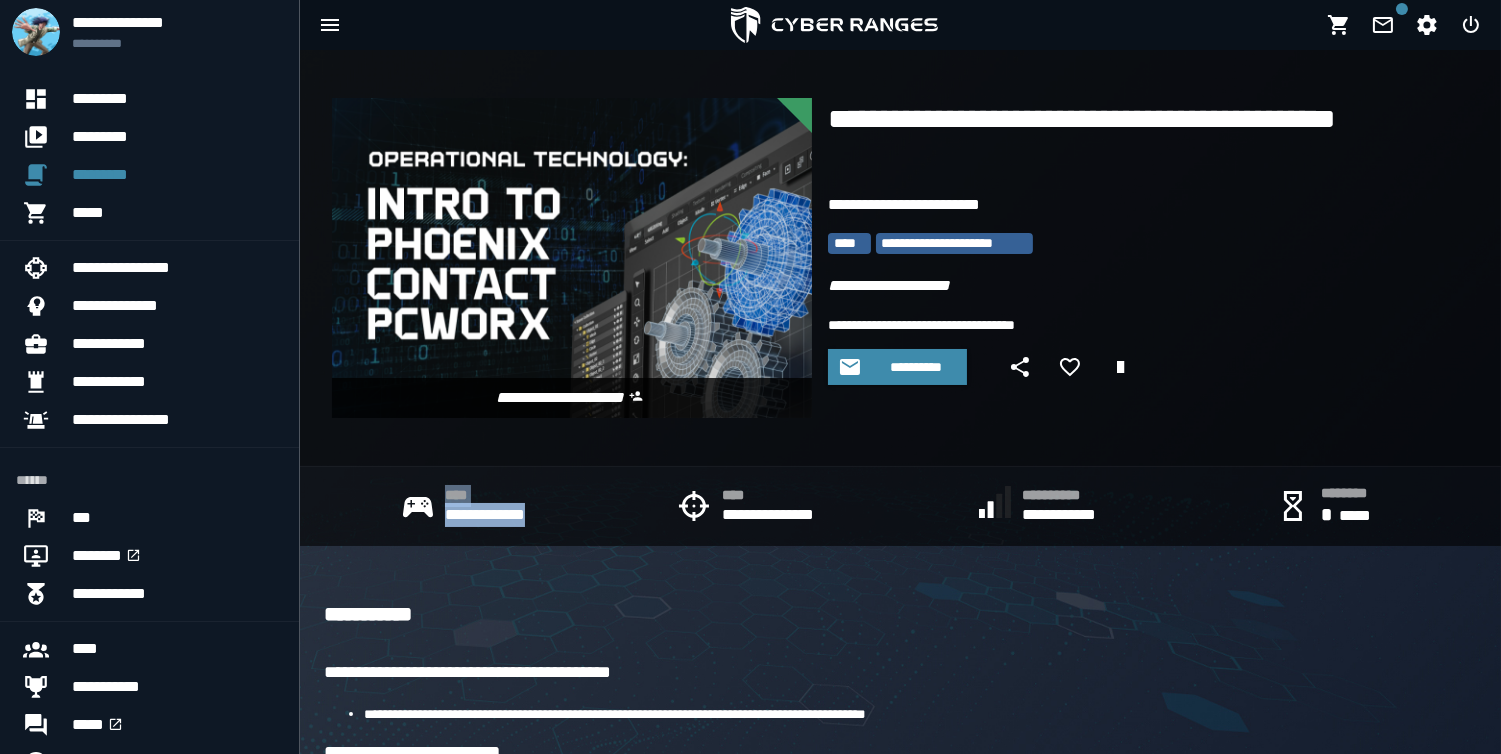 drag, startPoint x: 541, startPoint y: 511, endPoint x: 407, endPoint y: 512, distance: 134.00374 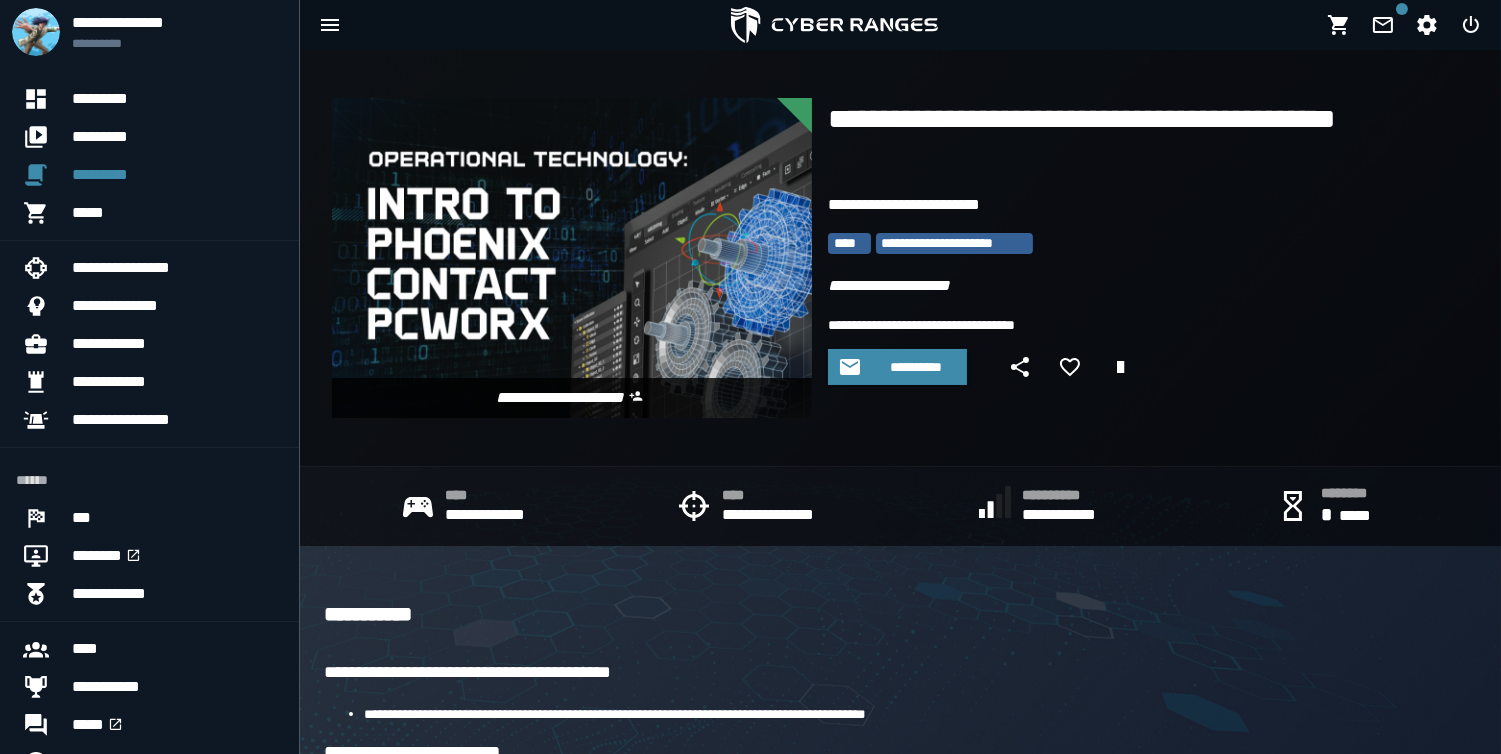click on "**********" at bounding box center [900, 258] 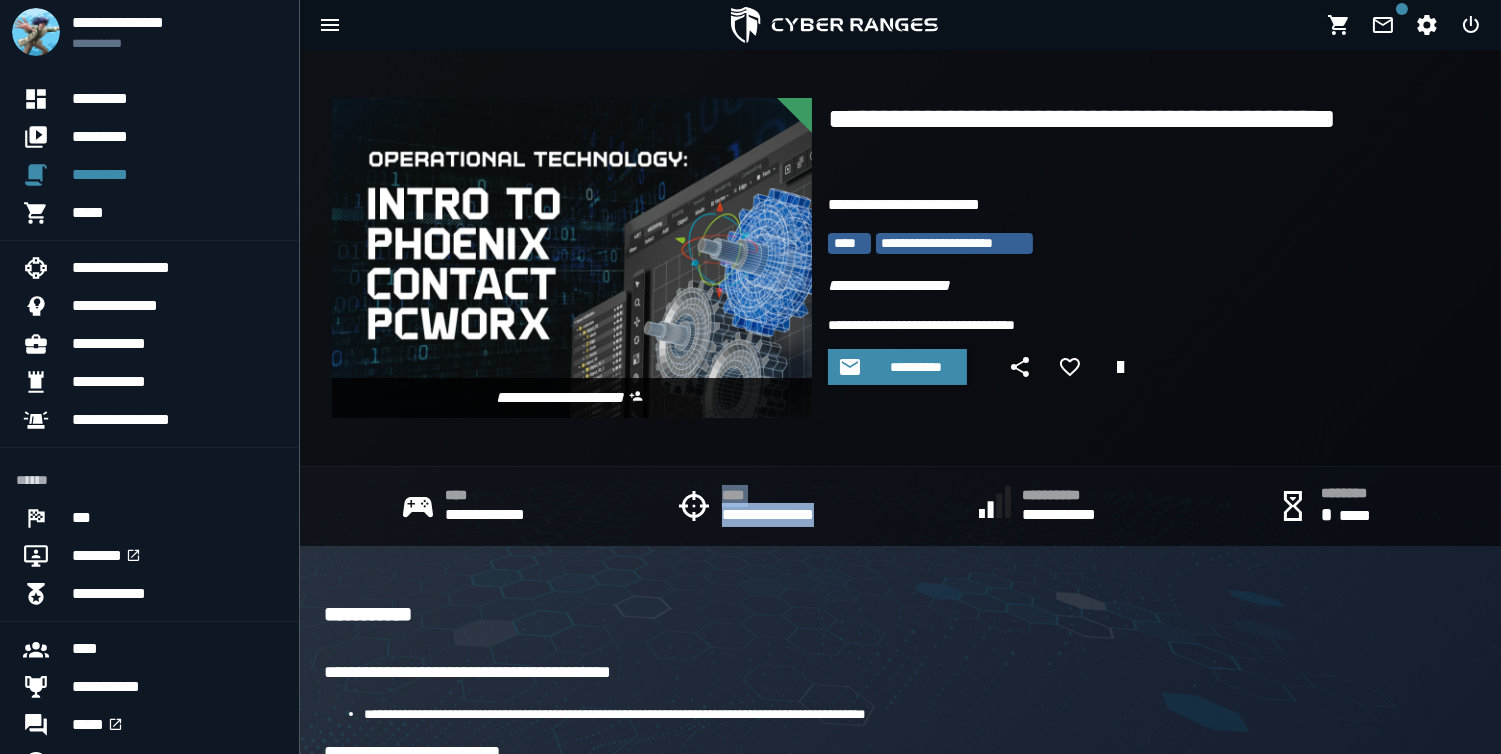 drag, startPoint x: 863, startPoint y: 517, endPoint x: 687, endPoint y: 491, distance: 177.9101 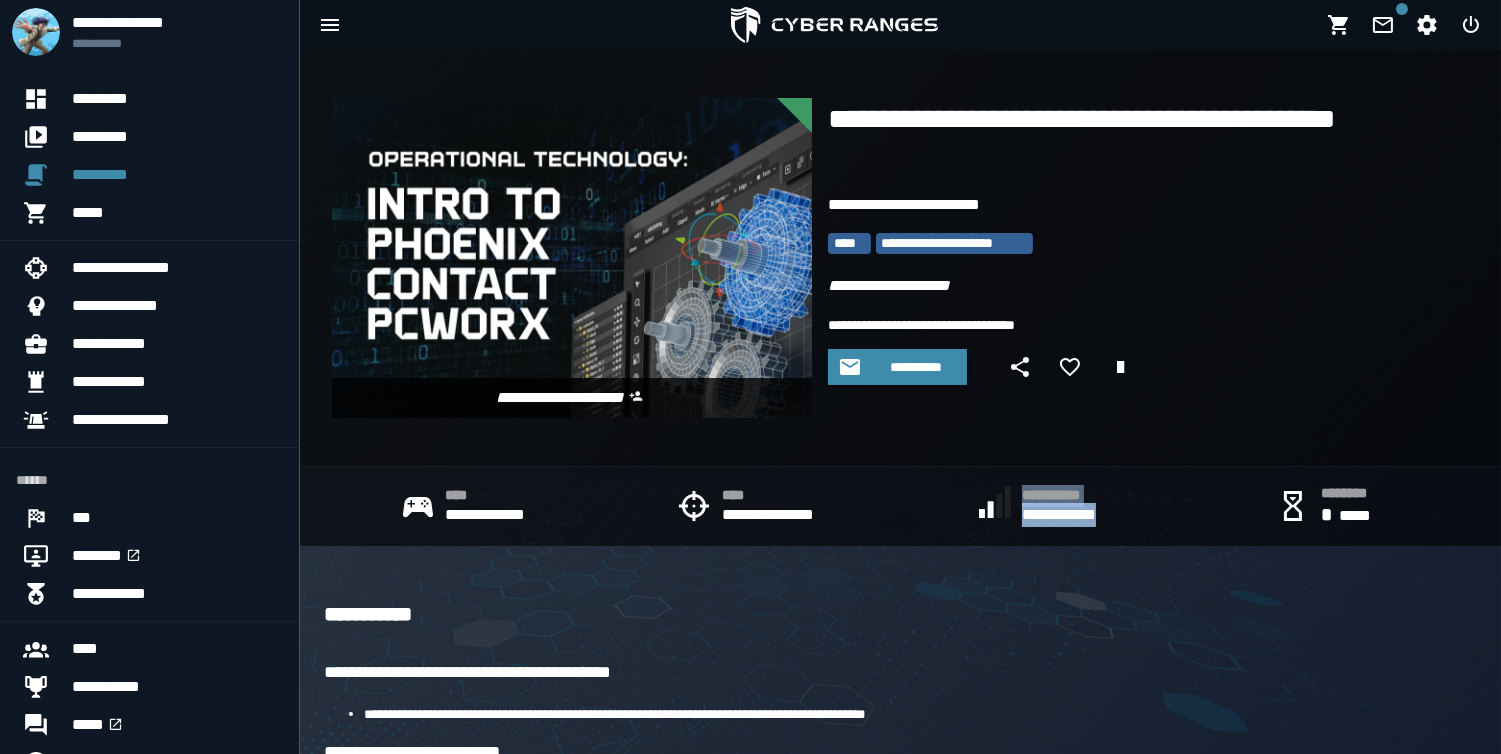 drag, startPoint x: 1130, startPoint y: 508, endPoint x: 1005, endPoint y: 494, distance: 125.781555 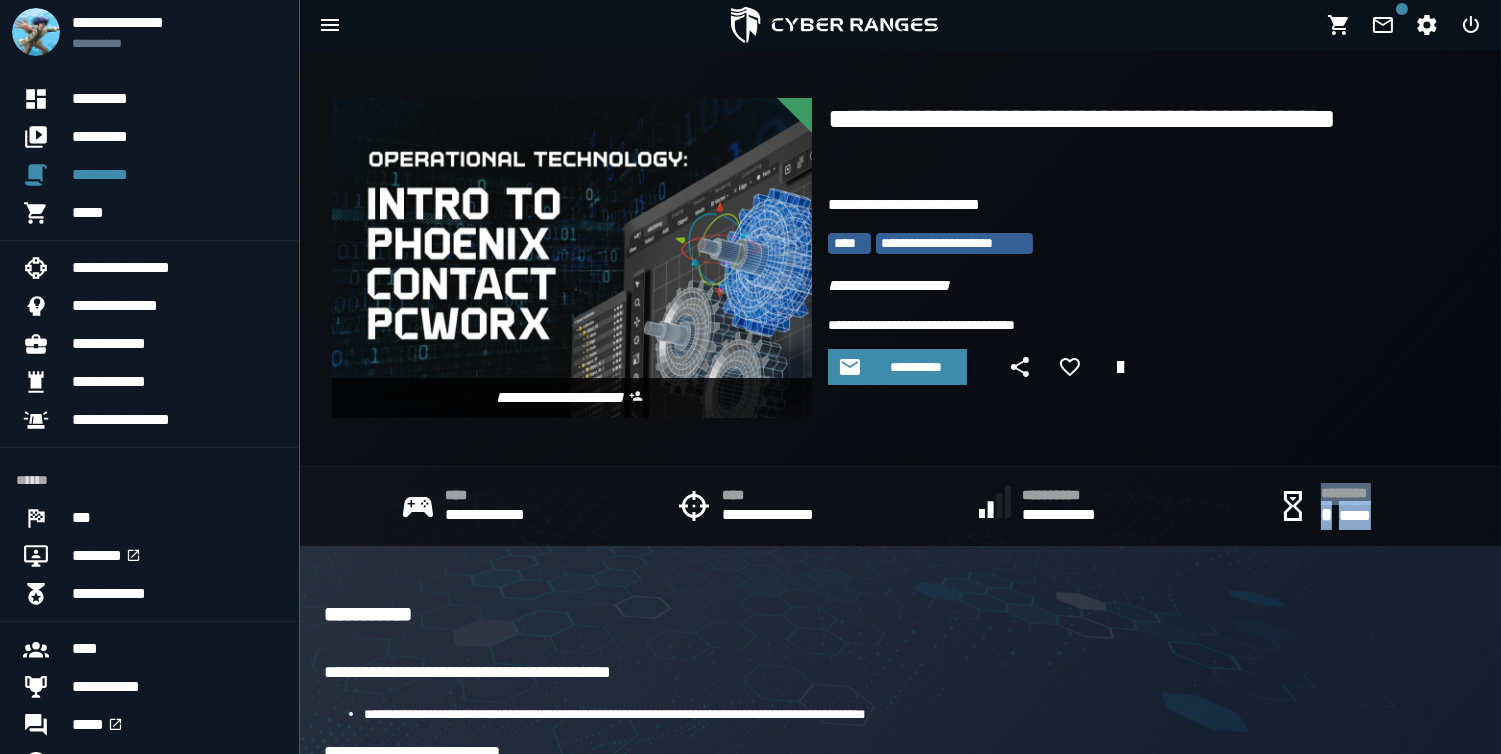 drag, startPoint x: 1393, startPoint y: 507, endPoint x: 1298, endPoint y: 495, distance: 95.7549 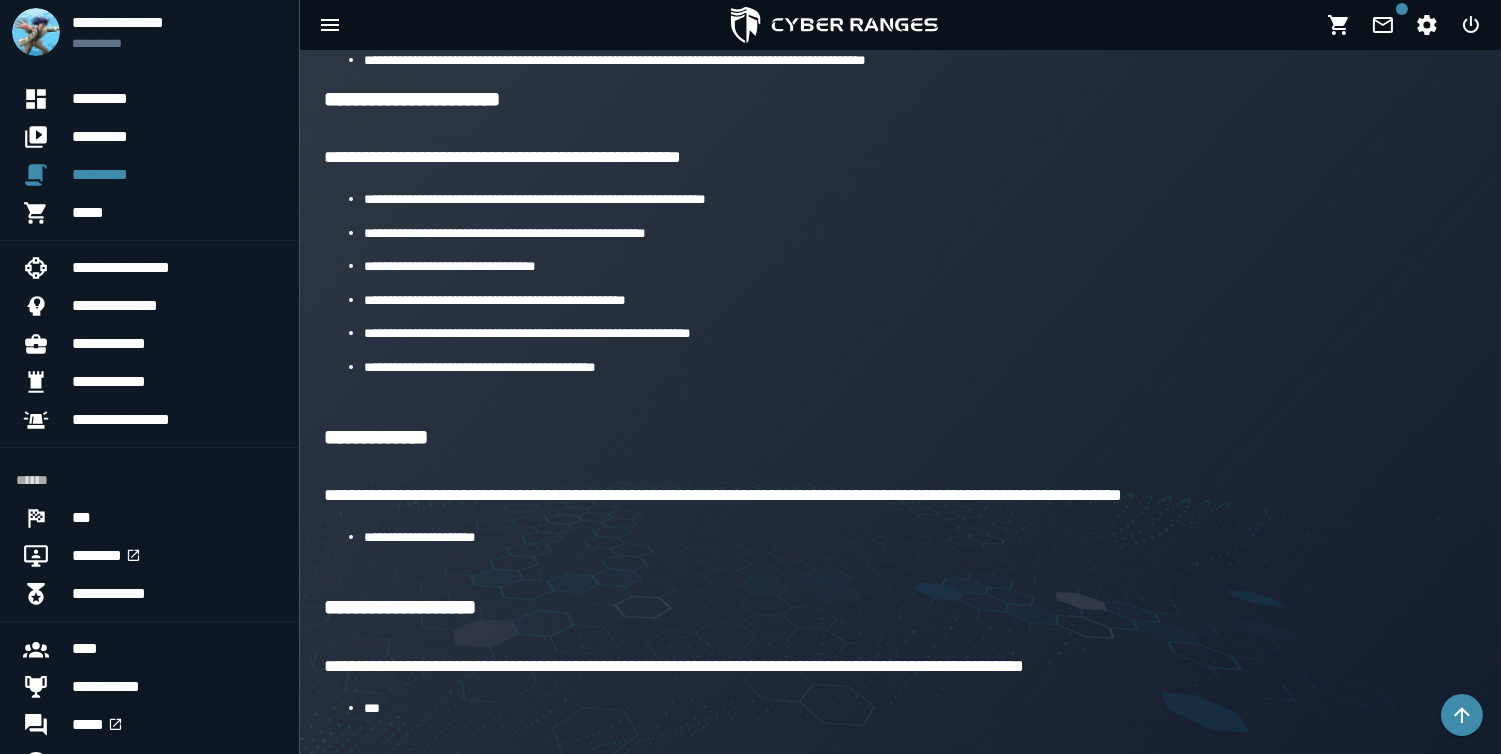 scroll, scrollTop: 515, scrollLeft: 0, axis: vertical 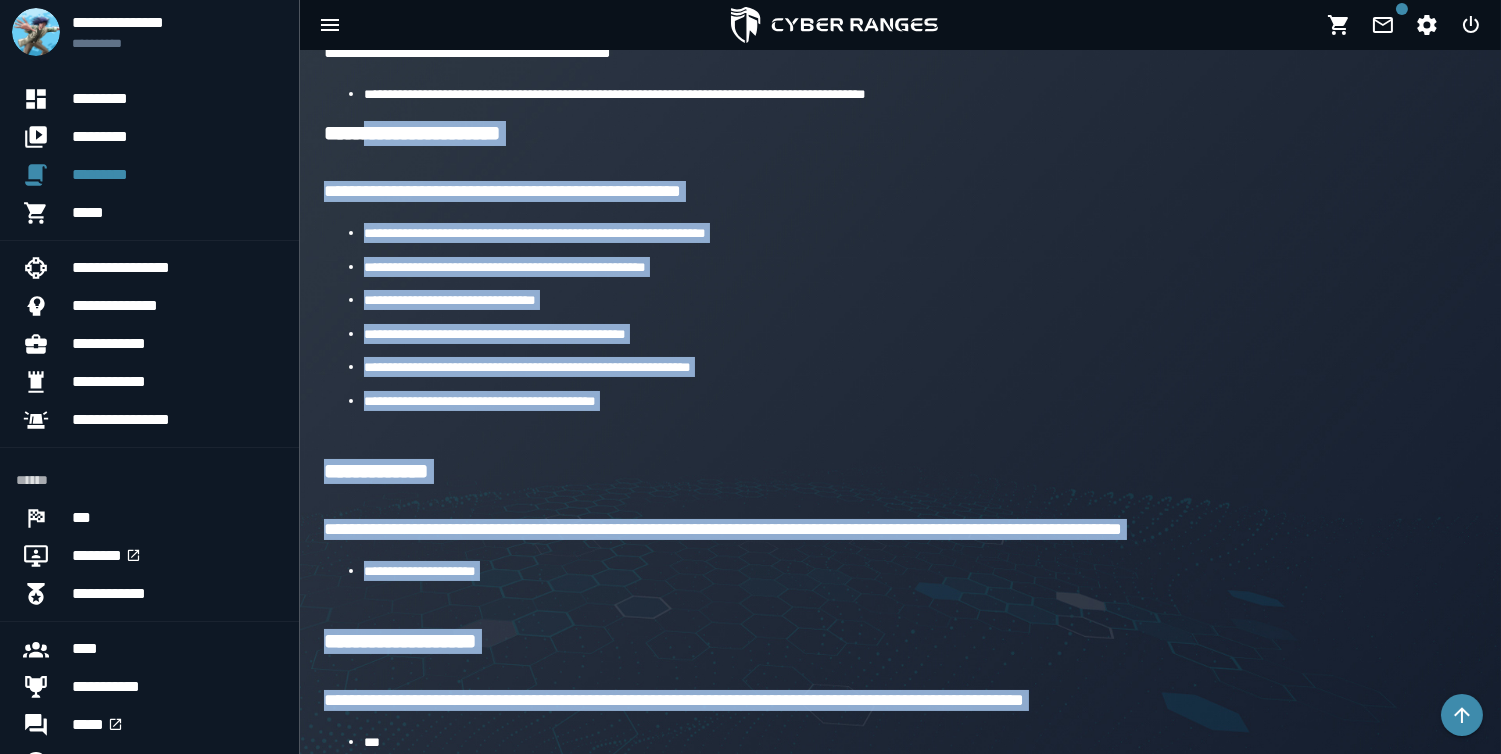 drag, startPoint x: 666, startPoint y: 480, endPoint x: 861, endPoint y: 755, distance: 337.12015 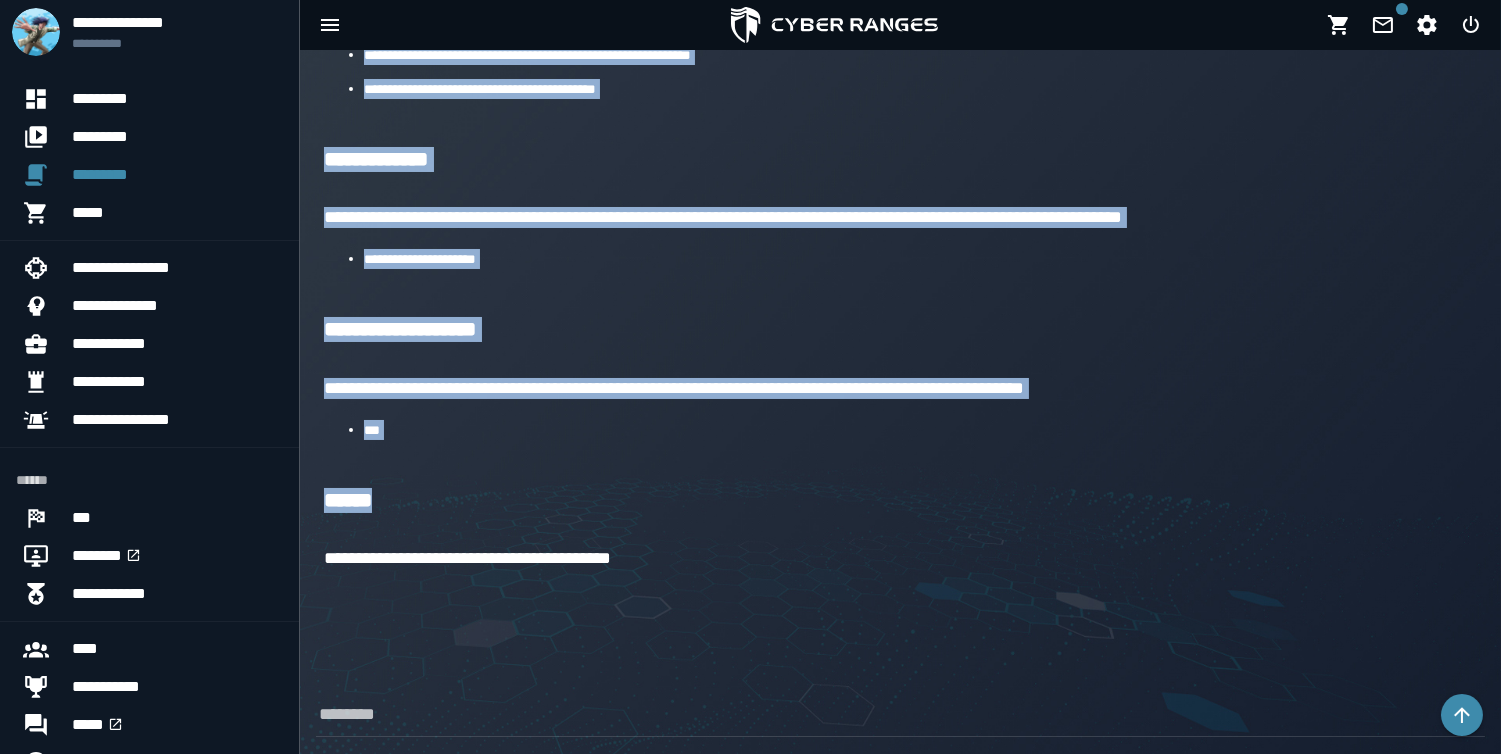 scroll, scrollTop: 1006, scrollLeft: 0, axis: vertical 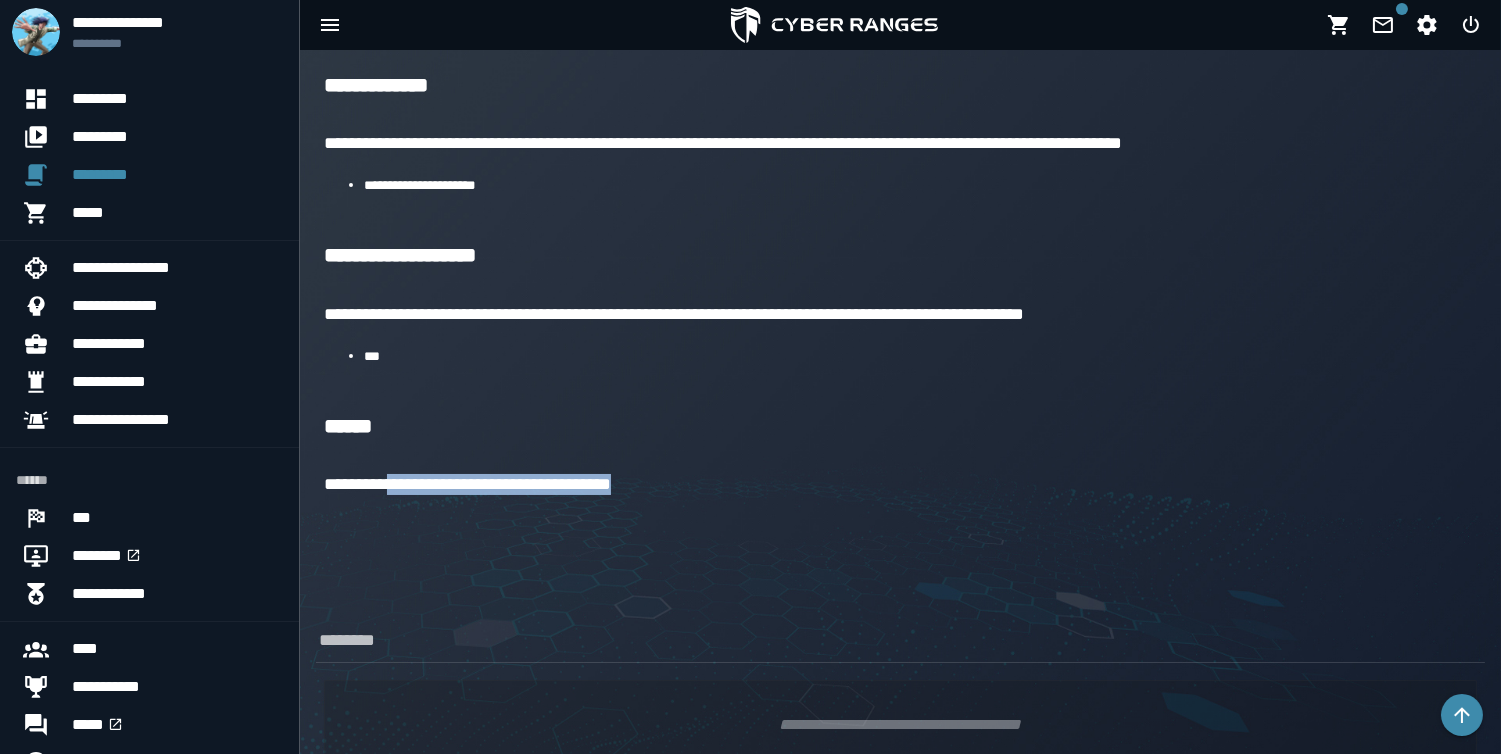 drag, startPoint x: 725, startPoint y: 491, endPoint x: 396, endPoint y: 496, distance: 329.038 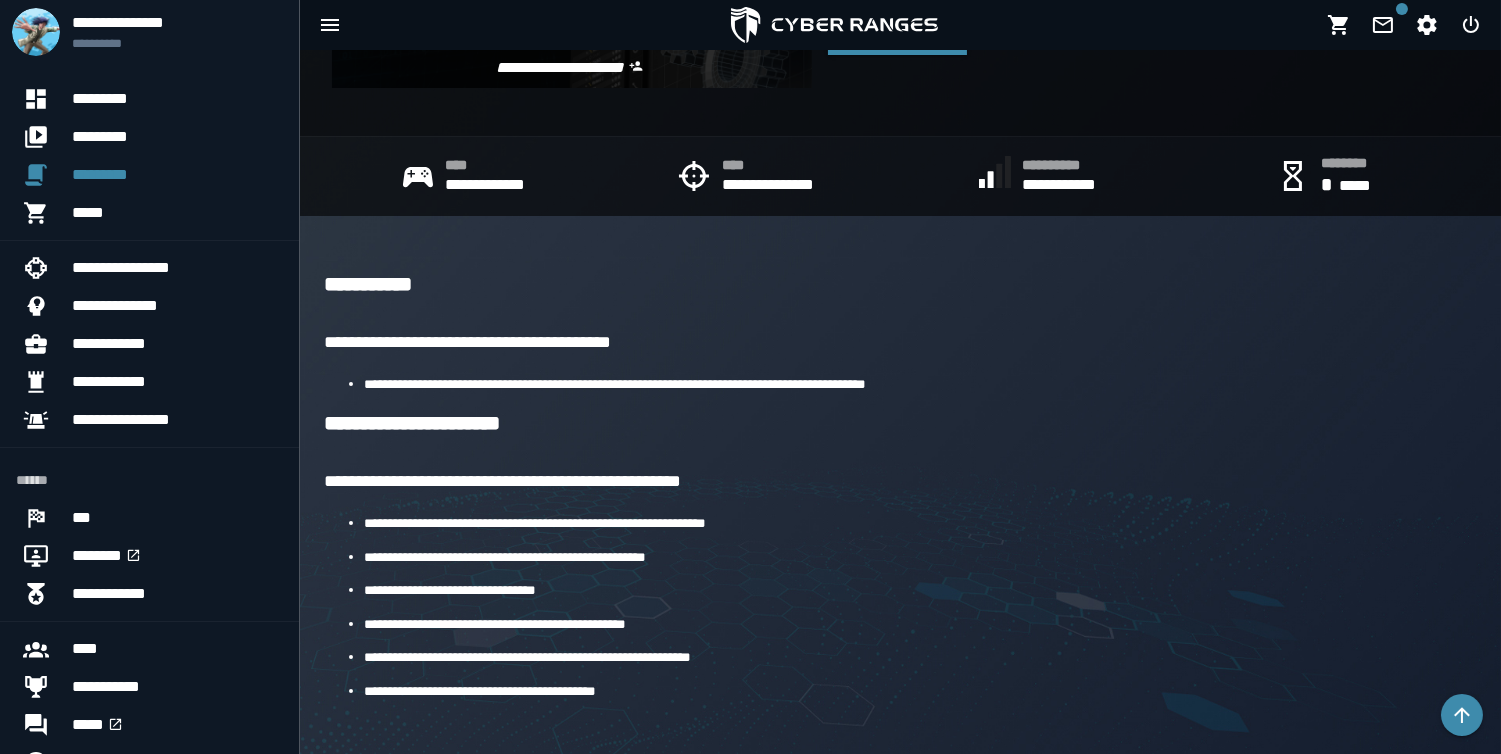 scroll, scrollTop: 177, scrollLeft: 0, axis: vertical 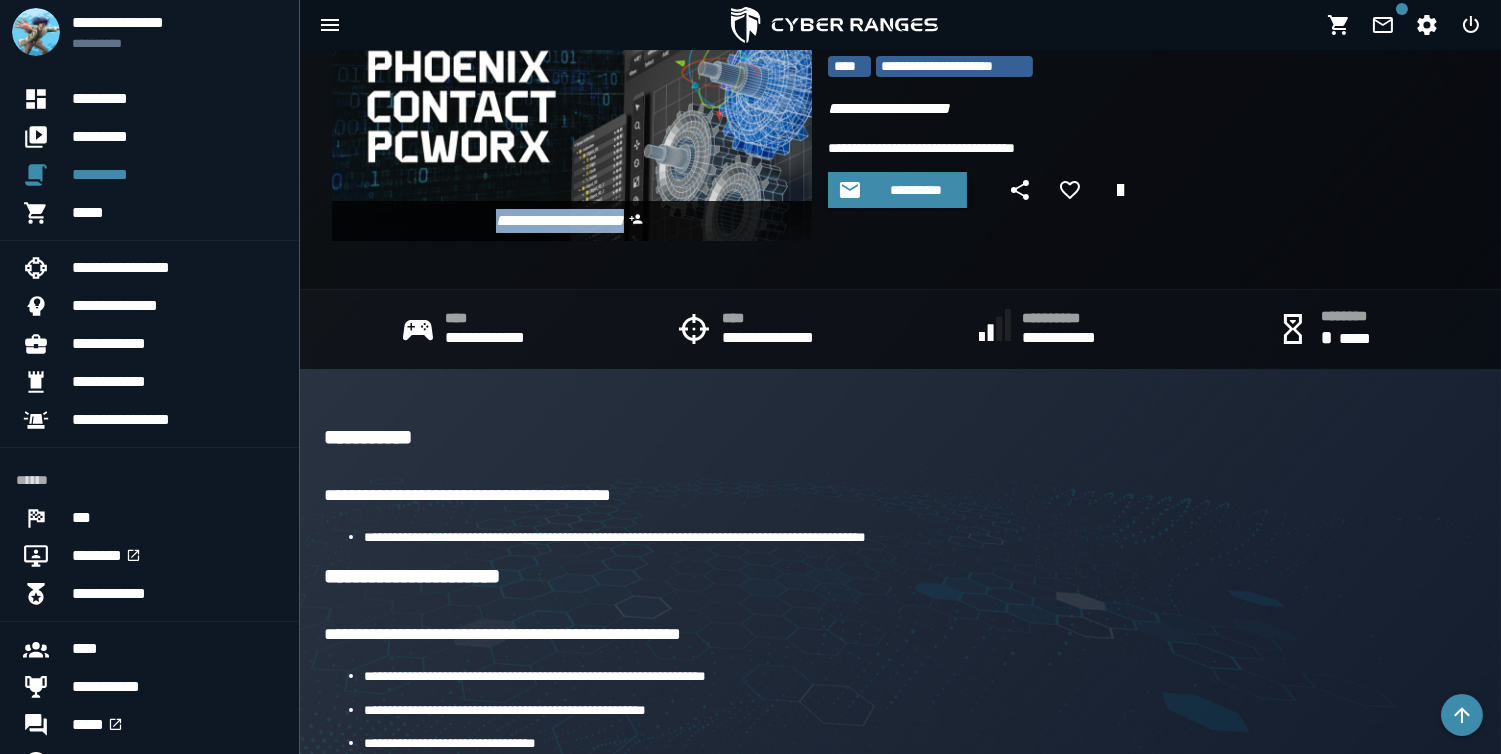 drag, startPoint x: 691, startPoint y: 211, endPoint x: 461, endPoint y: 245, distance: 232.49947 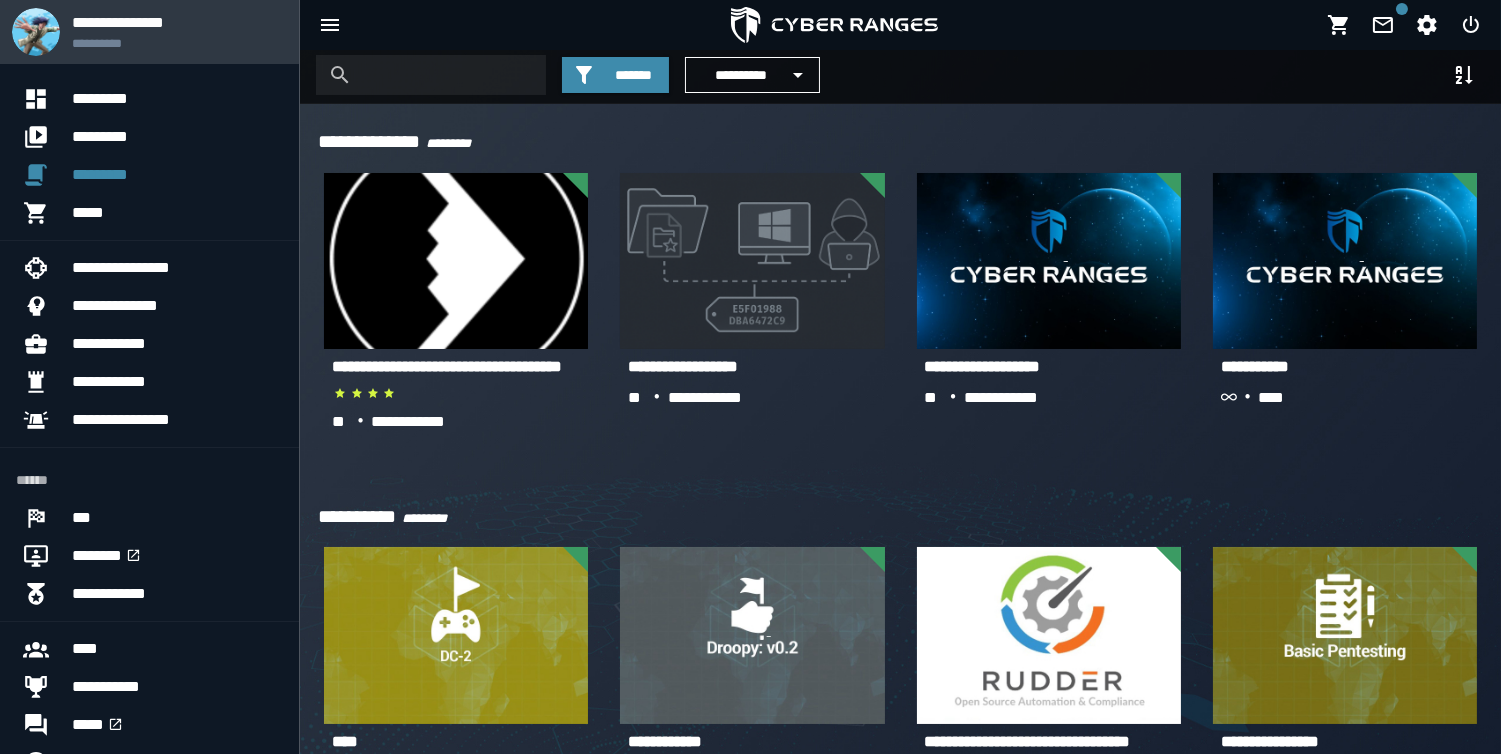 scroll, scrollTop: 0, scrollLeft: 0, axis: both 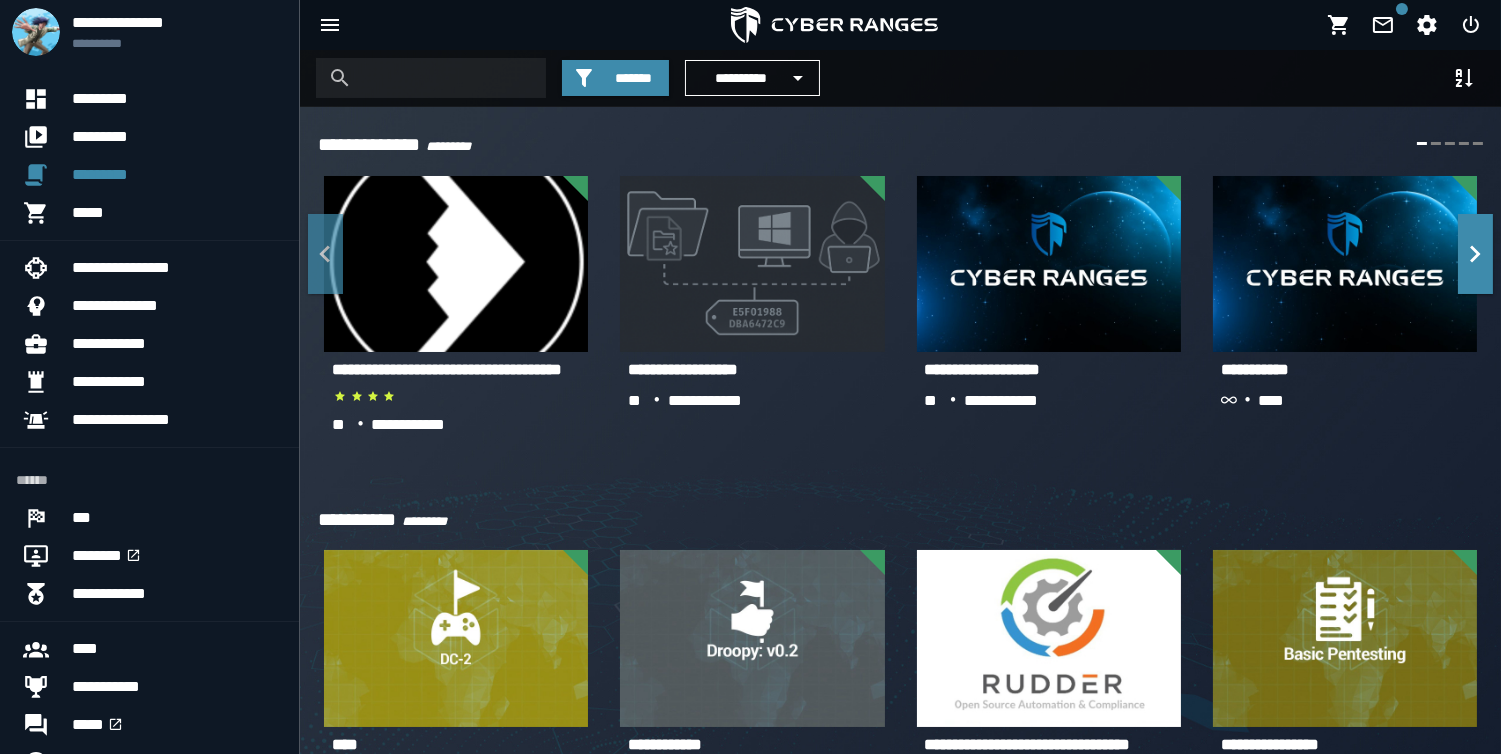 click on "**********" at bounding box center (447, 369) 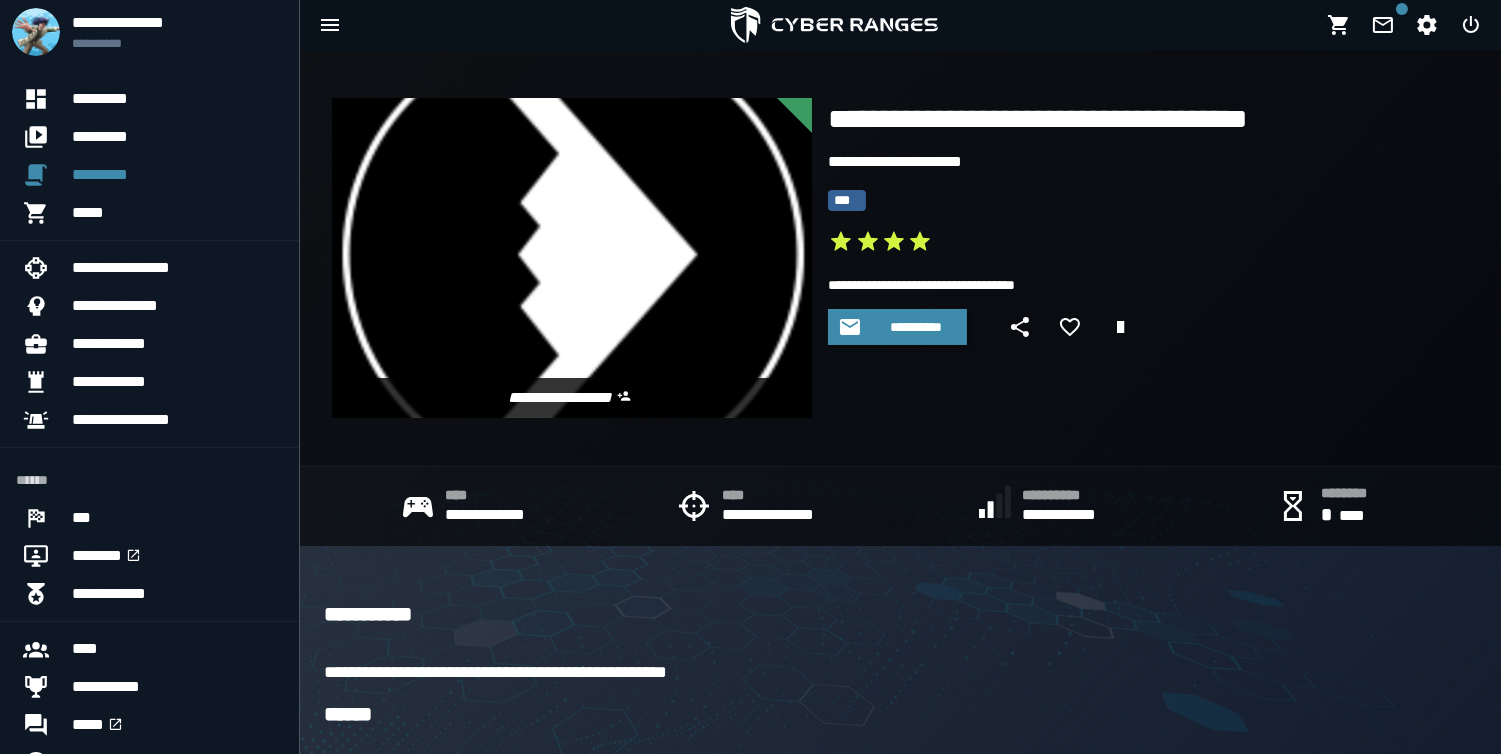 drag, startPoint x: 595, startPoint y: 230, endPoint x: 522, endPoint y: 240, distance: 73.68175 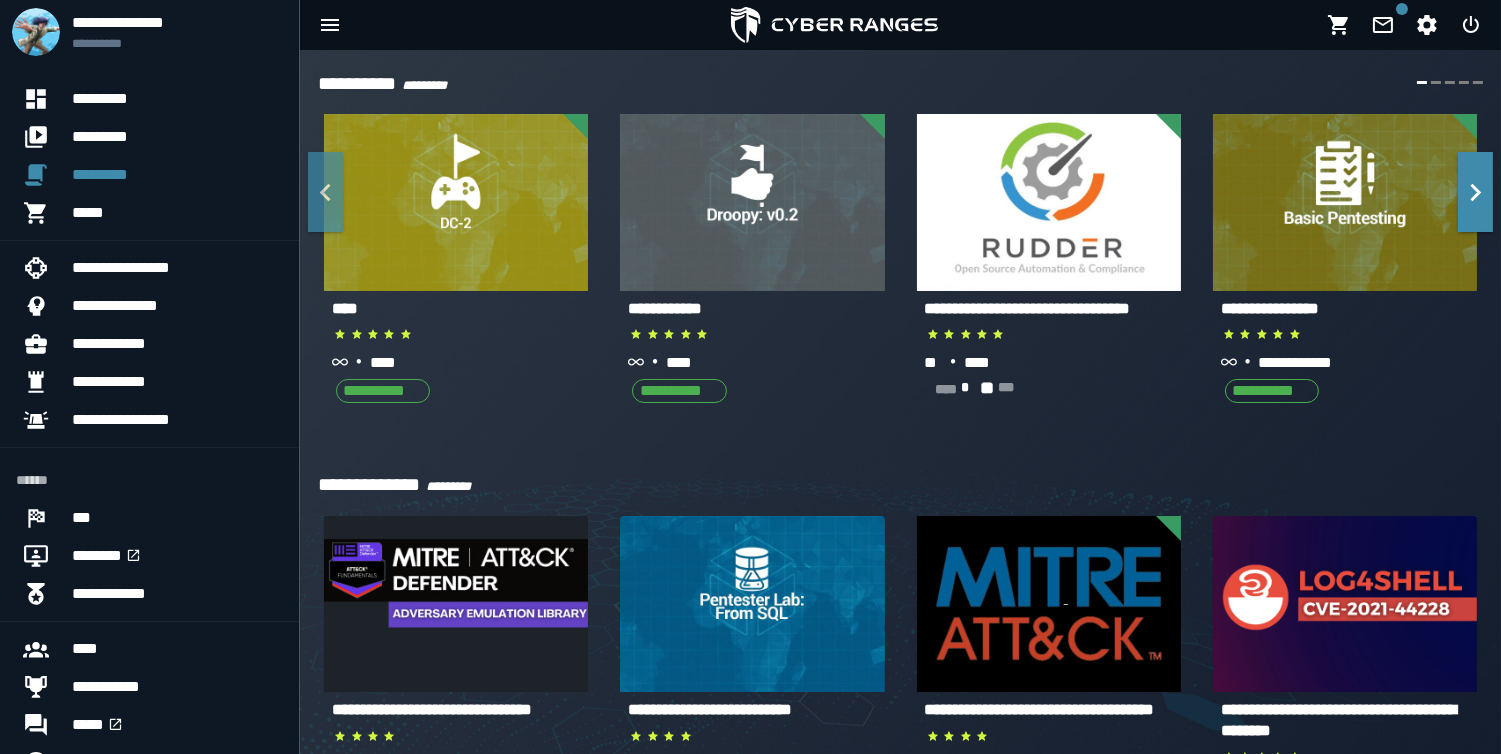 scroll, scrollTop: 422, scrollLeft: 0, axis: vertical 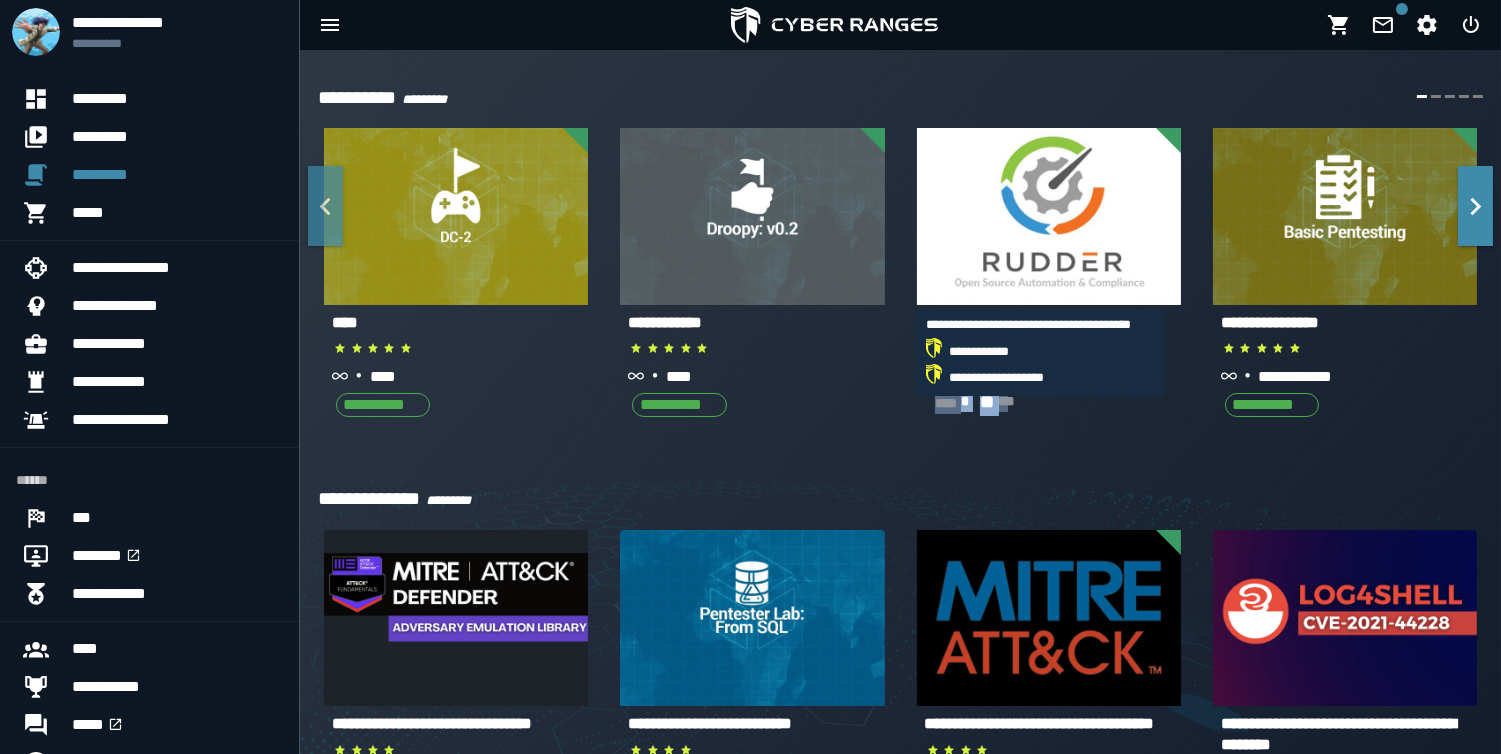 drag, startPoint x: 923, startPoint y: 422, endPoint x: 1008, endPoint y: 435, distance: 85.98837 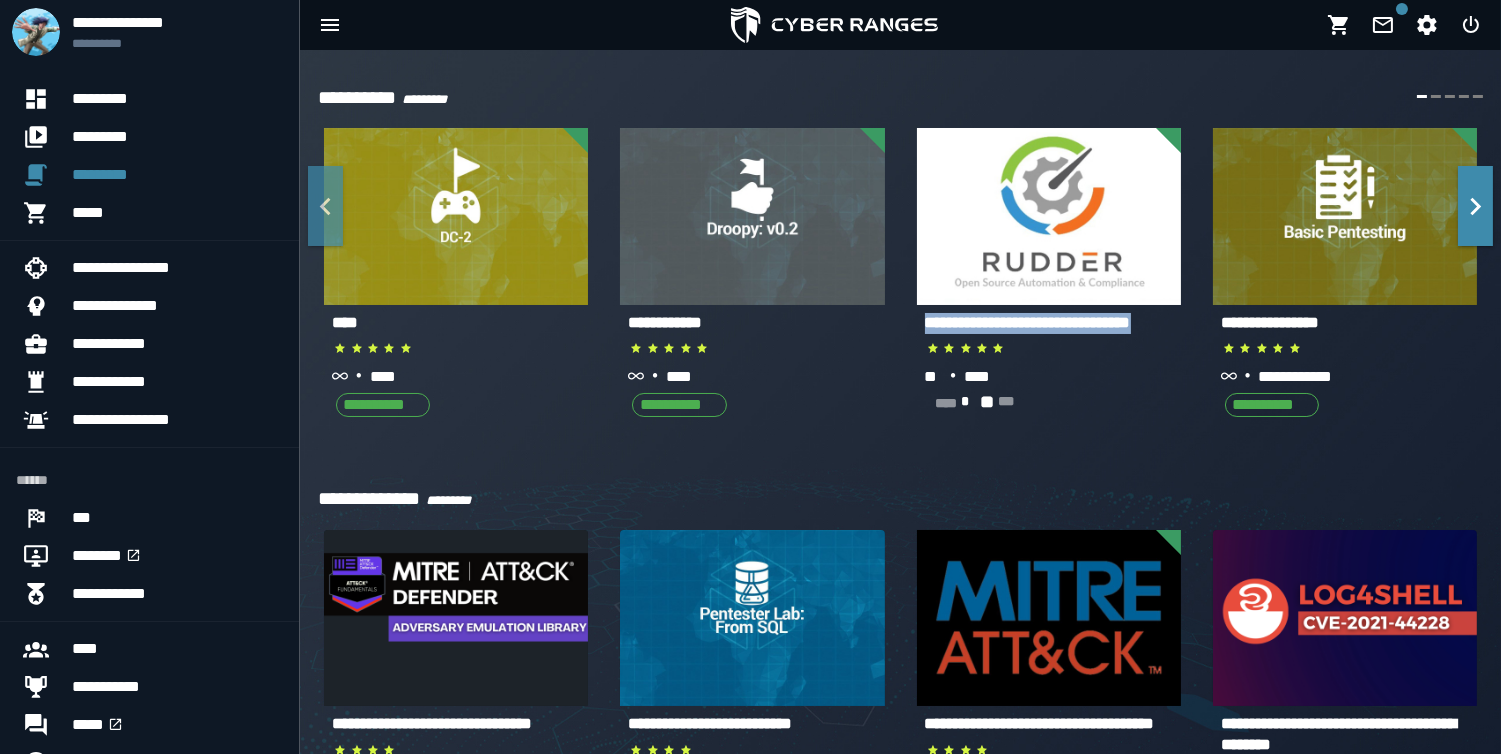 drag, startPoint x: 928, startPoint y: 321, endPoint x: 975, endPoint y: 344, distance: 52.3259 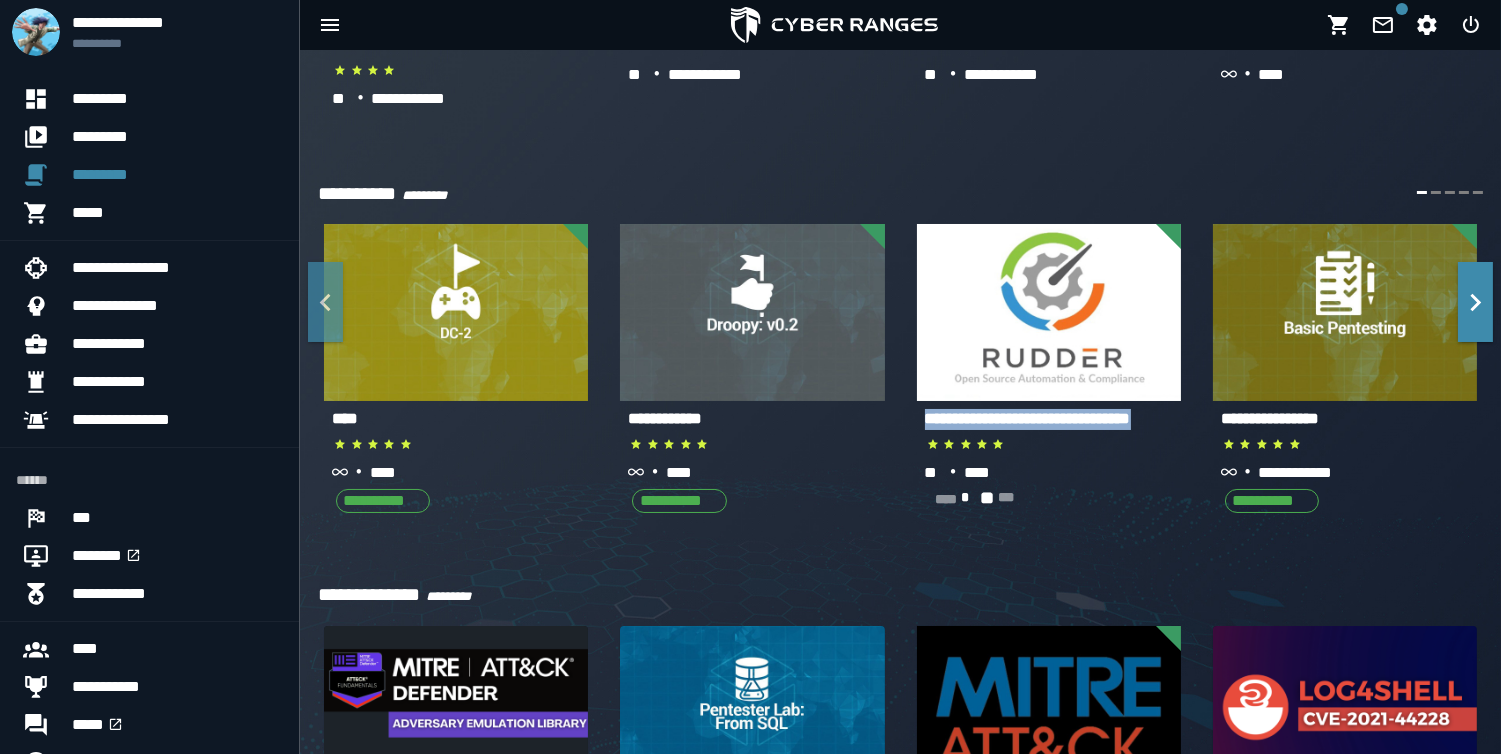 scroll, scrollTop: 247, scrollLeft: 0, axis: vertical 